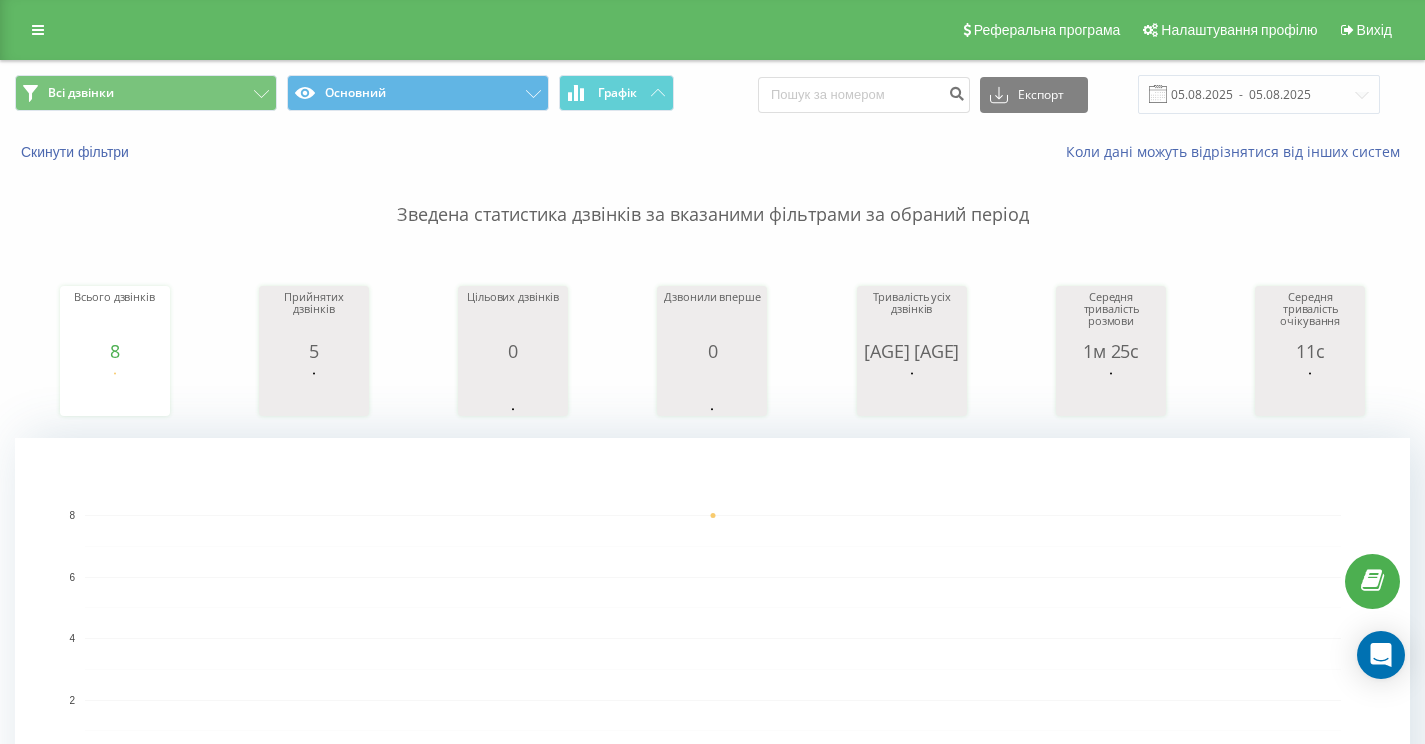 scroll, scrollTop: 0, scrollLeft: 0, axis: both 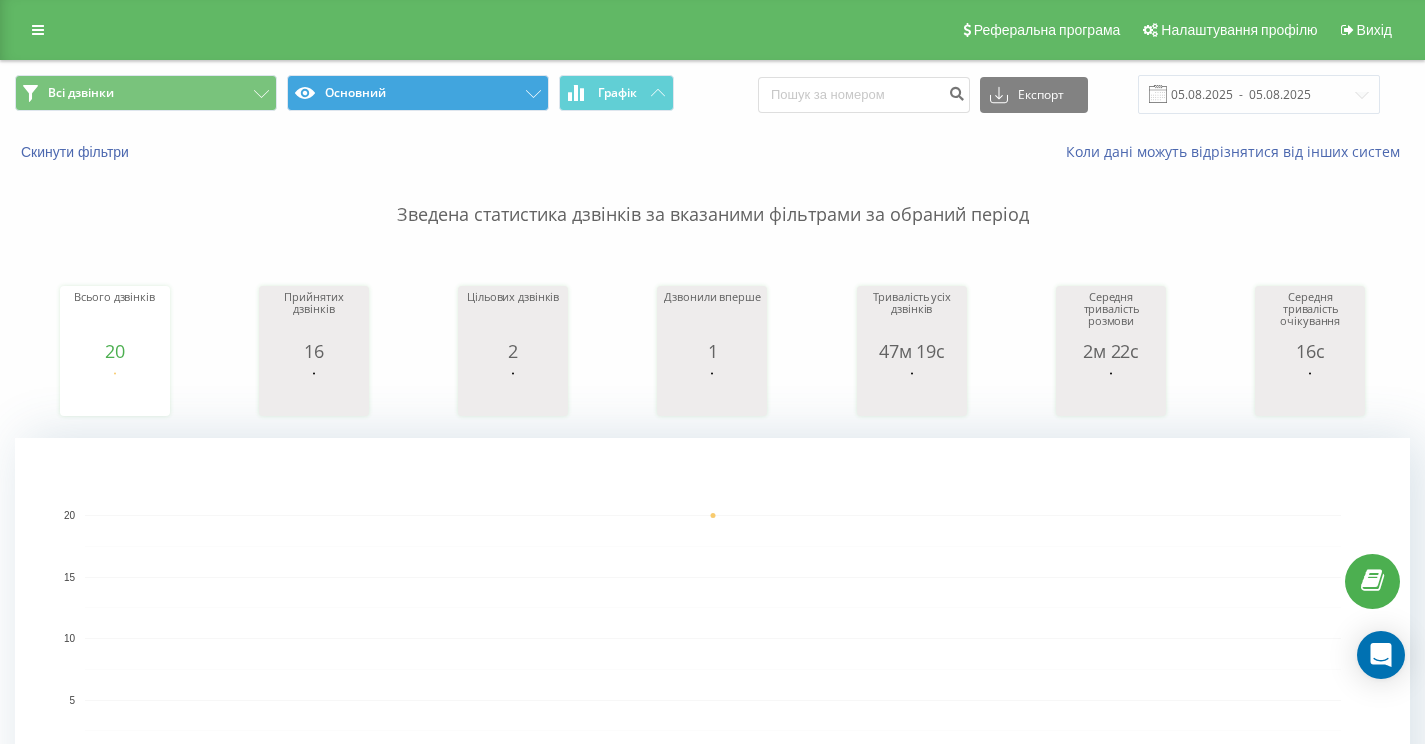 click on "Основний" at bounding box center [418, 93] 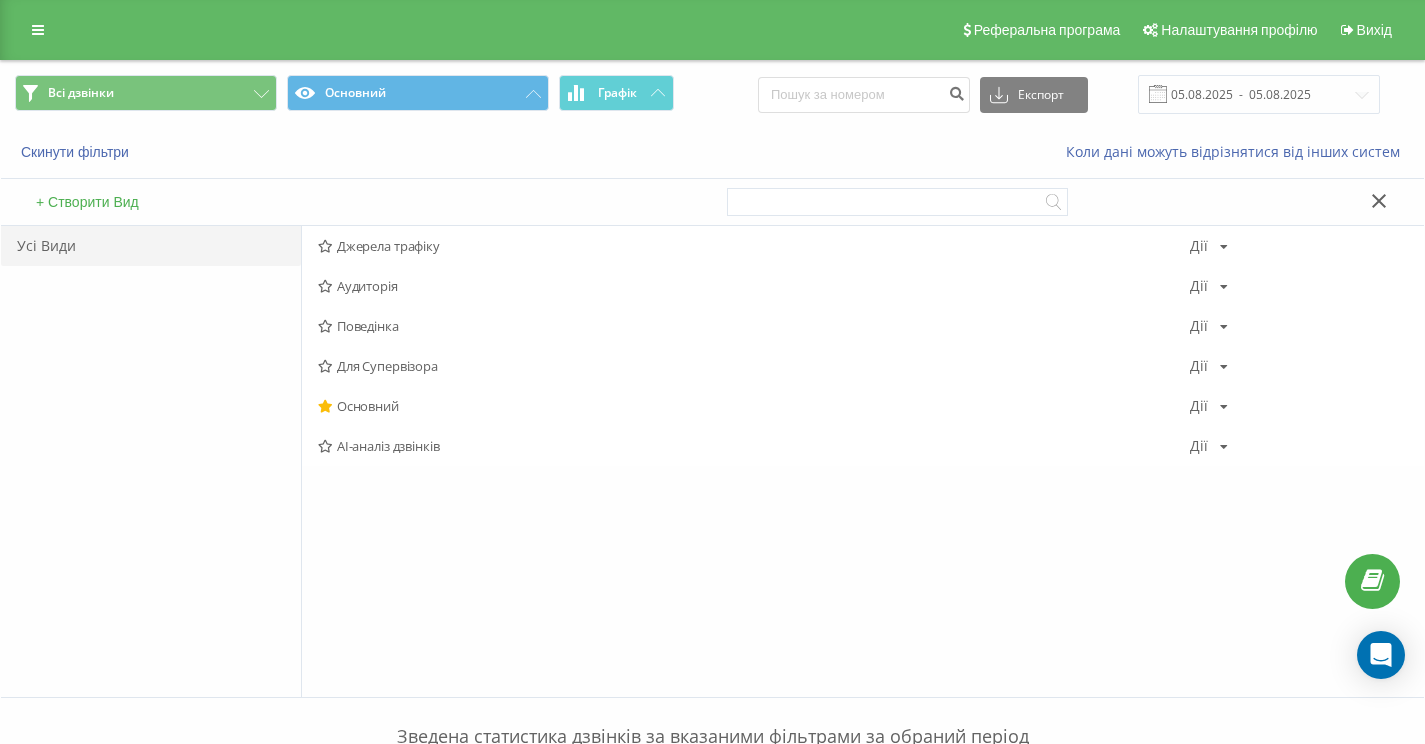 drag, startPoint x: 332, startPoint y: 154, endPoint x: 306, endPoint y: 139, distance: 30.016663 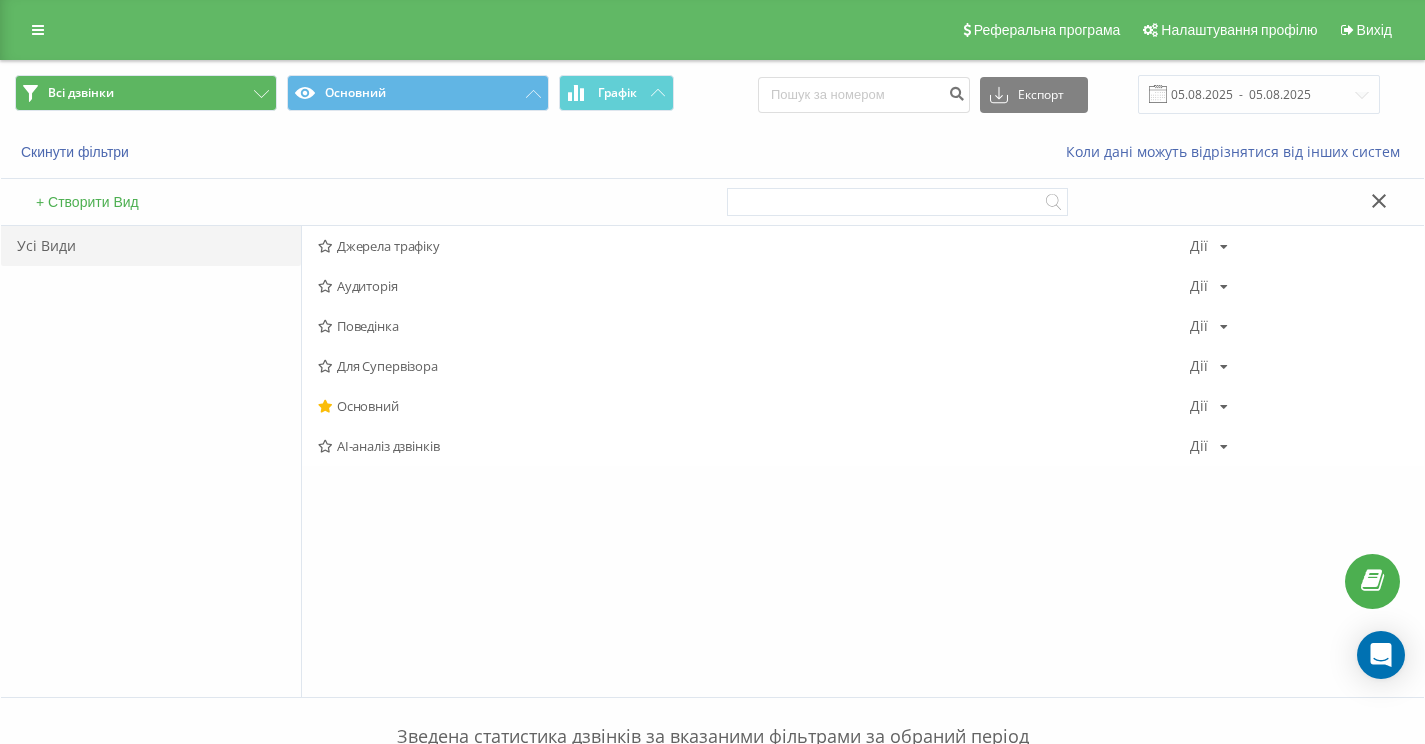 click on "Всі дзвінки" at bounding box center [146, 93] 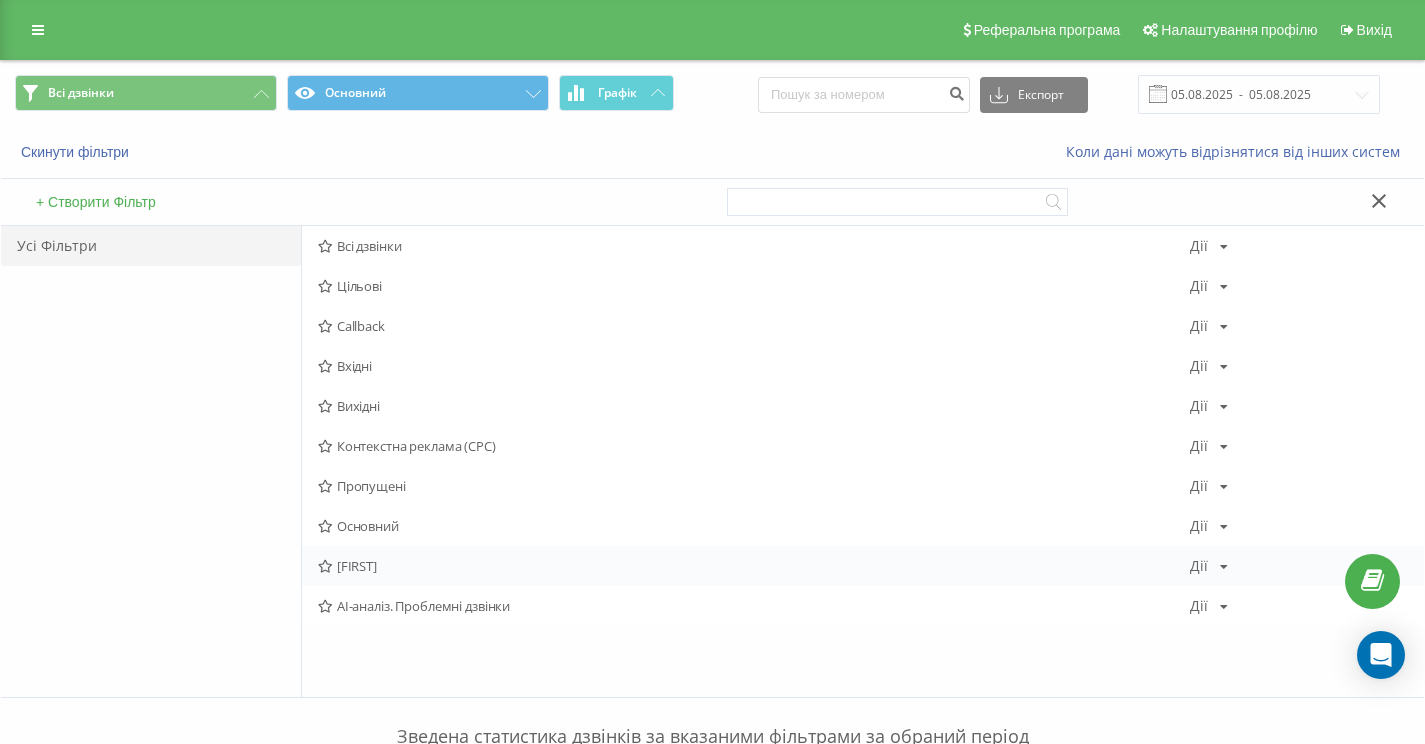 click on "Денис Дії Редагувати Копіювати Видалити За замовчуванням Поділитися" at bounding box center (863, 566) 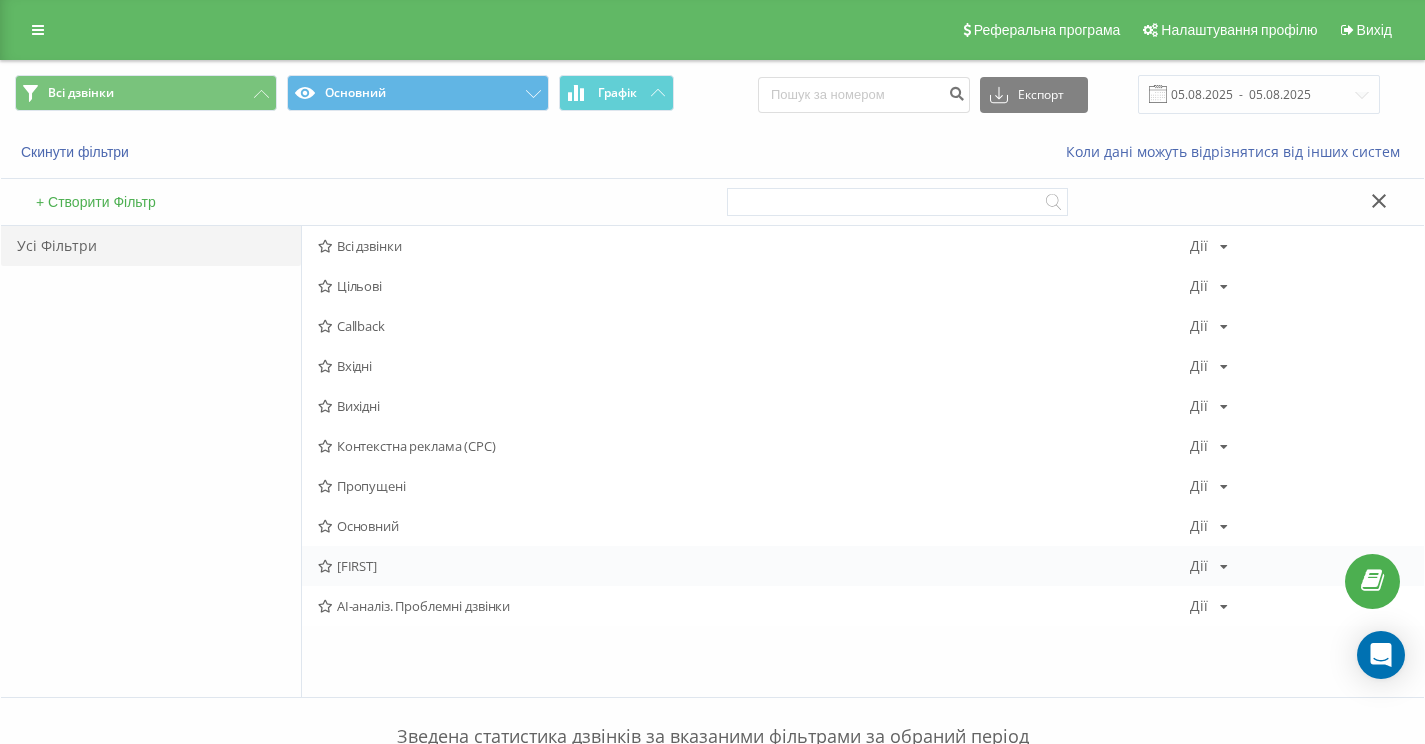 click on "Денис" at bounding box center [754, 566] 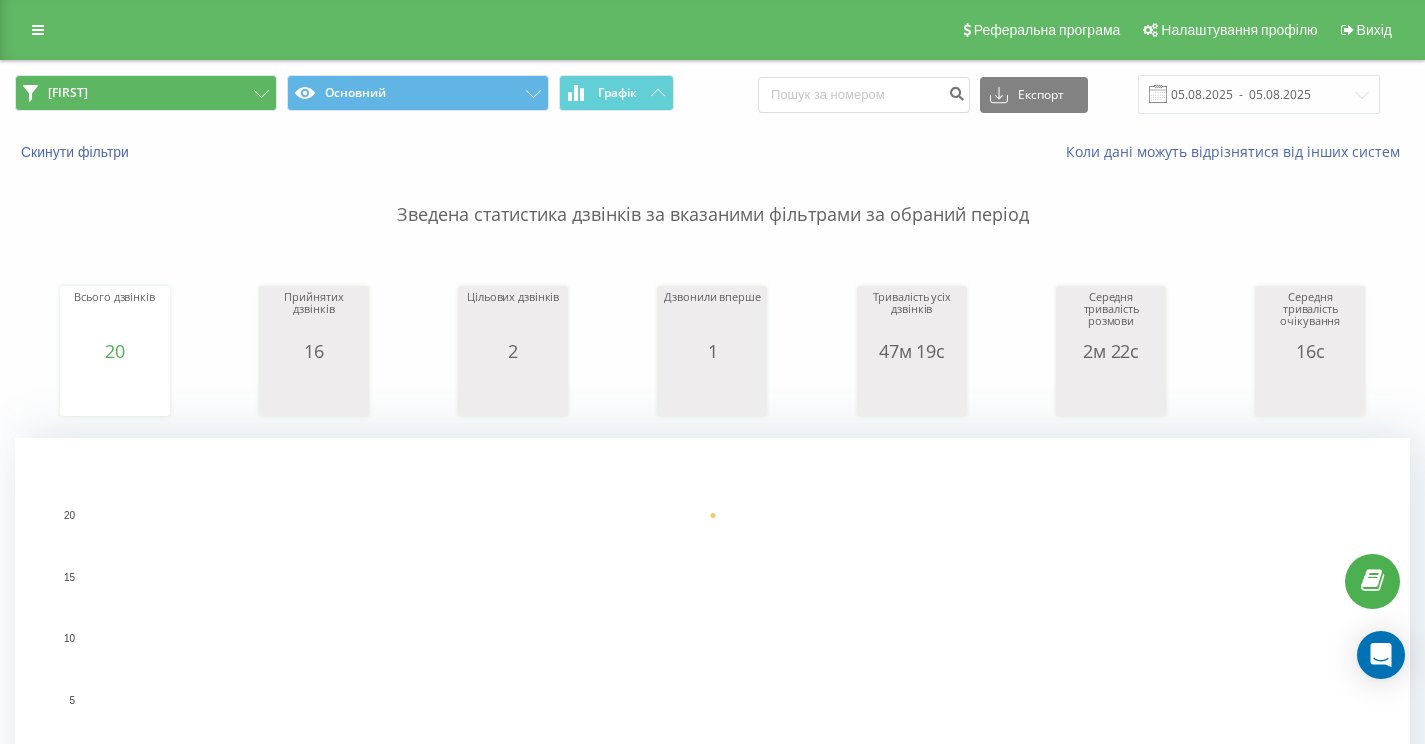 click on "Денис" at bounding box center (146, 93) 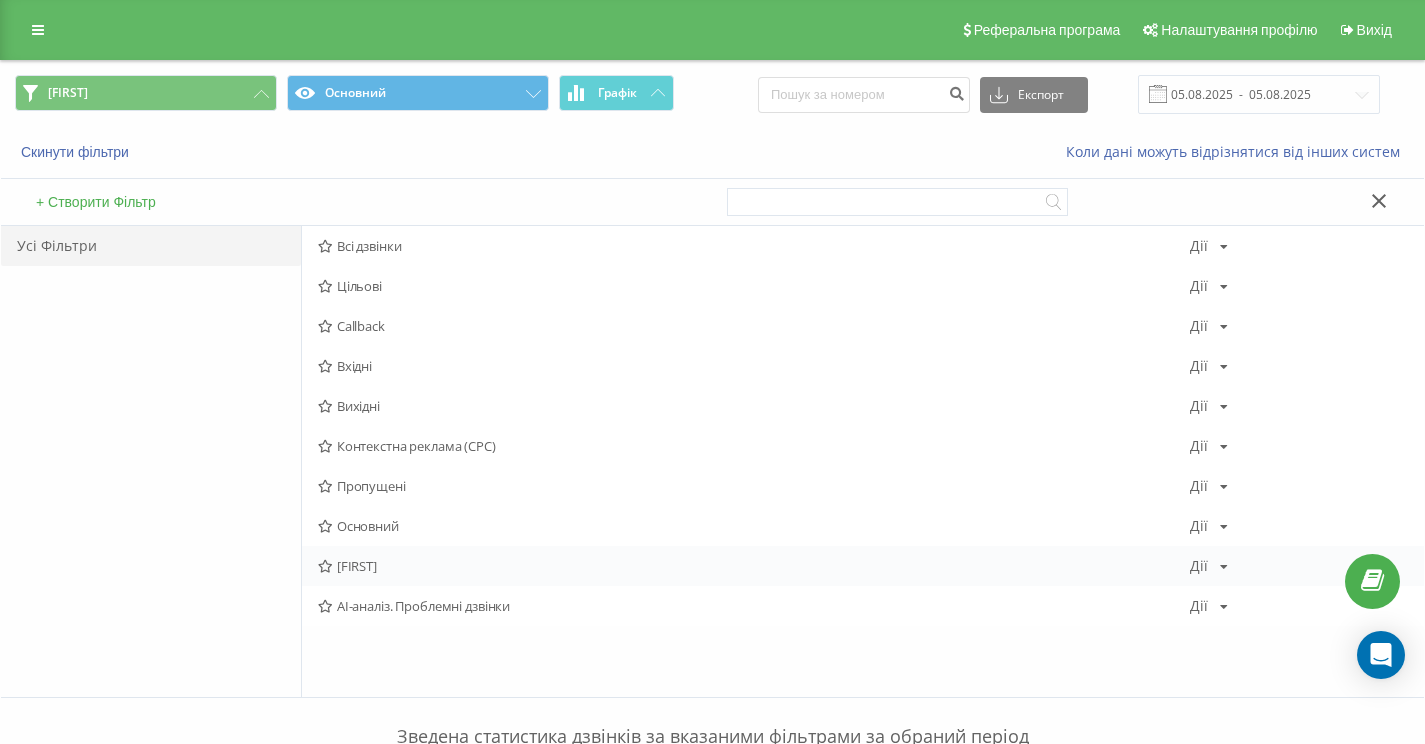 click on "Денис" at bounding box center [754, 566] 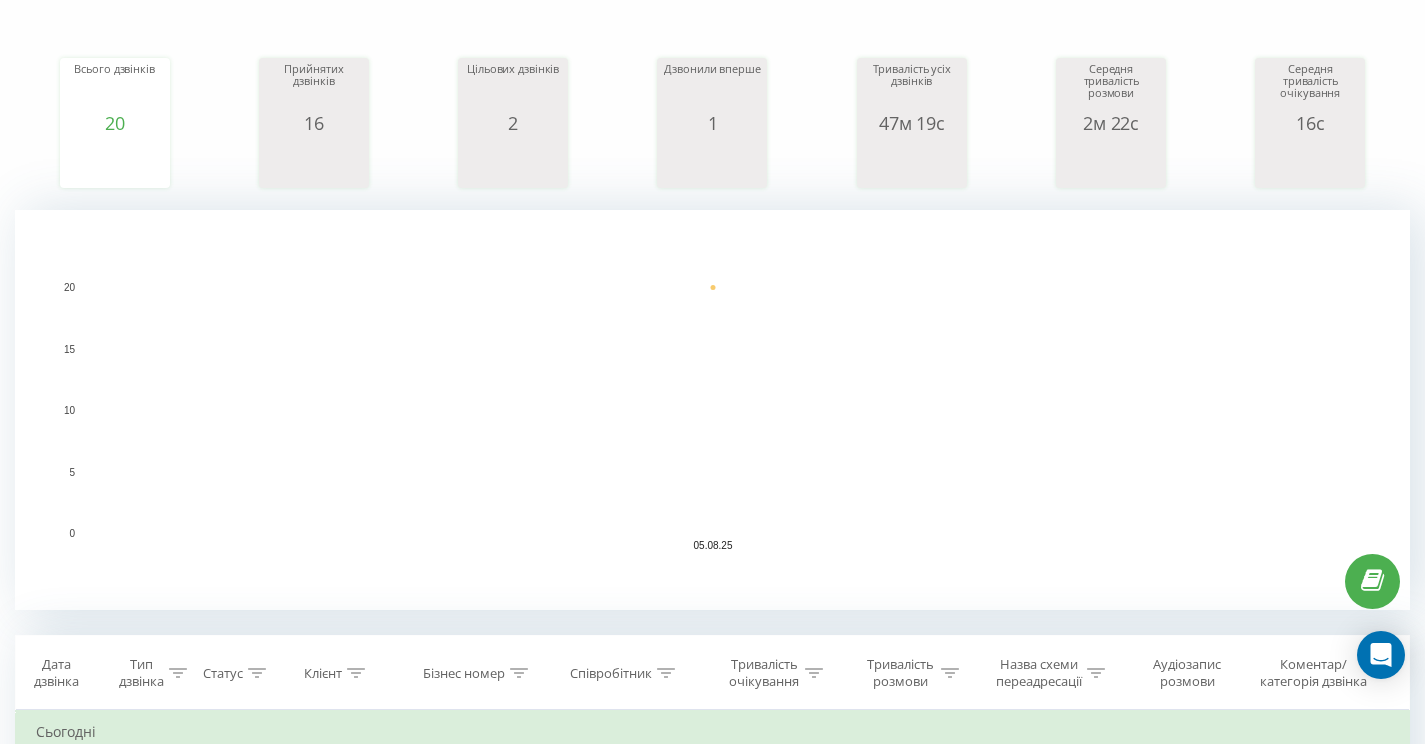 scroll, scrollTop: 0, scrollLeft: 0, axis: both 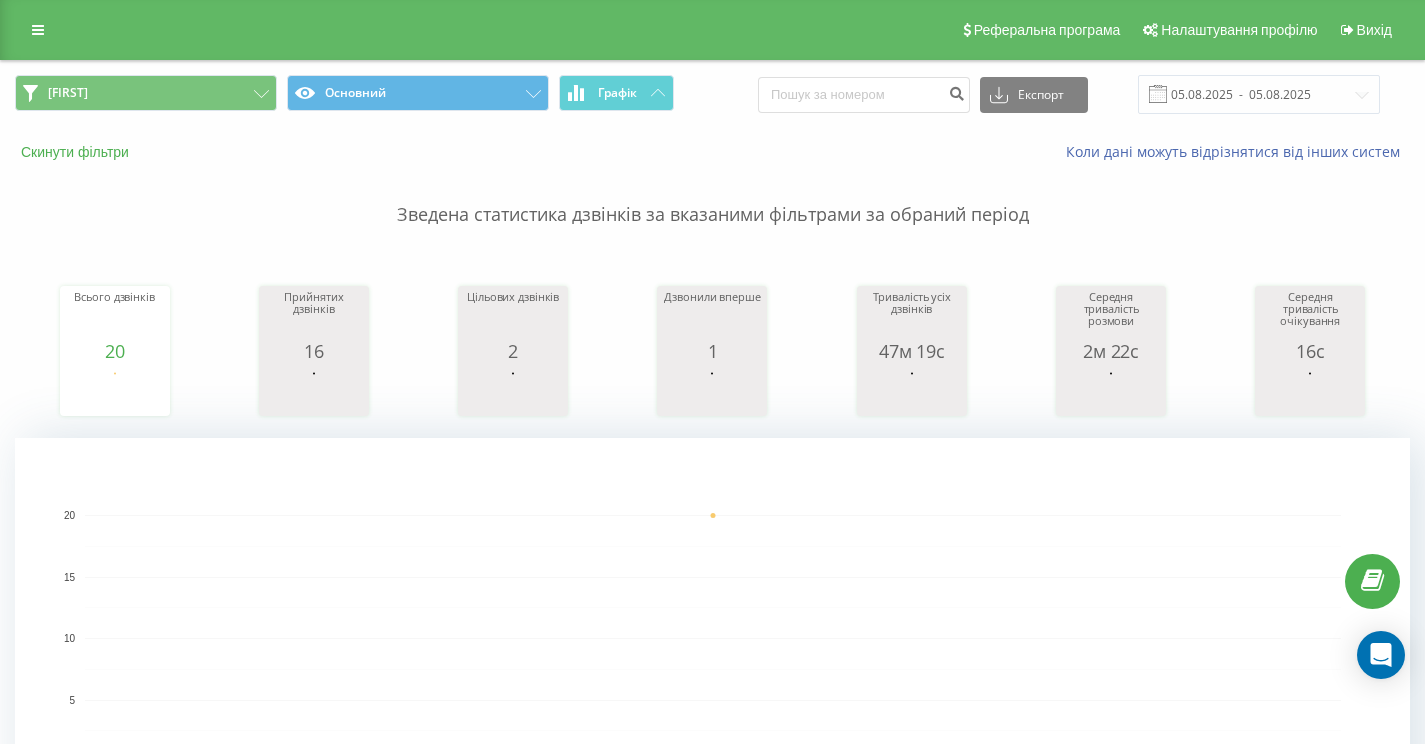 click on "Скинути фільтри" at bounding box center (77, 152) 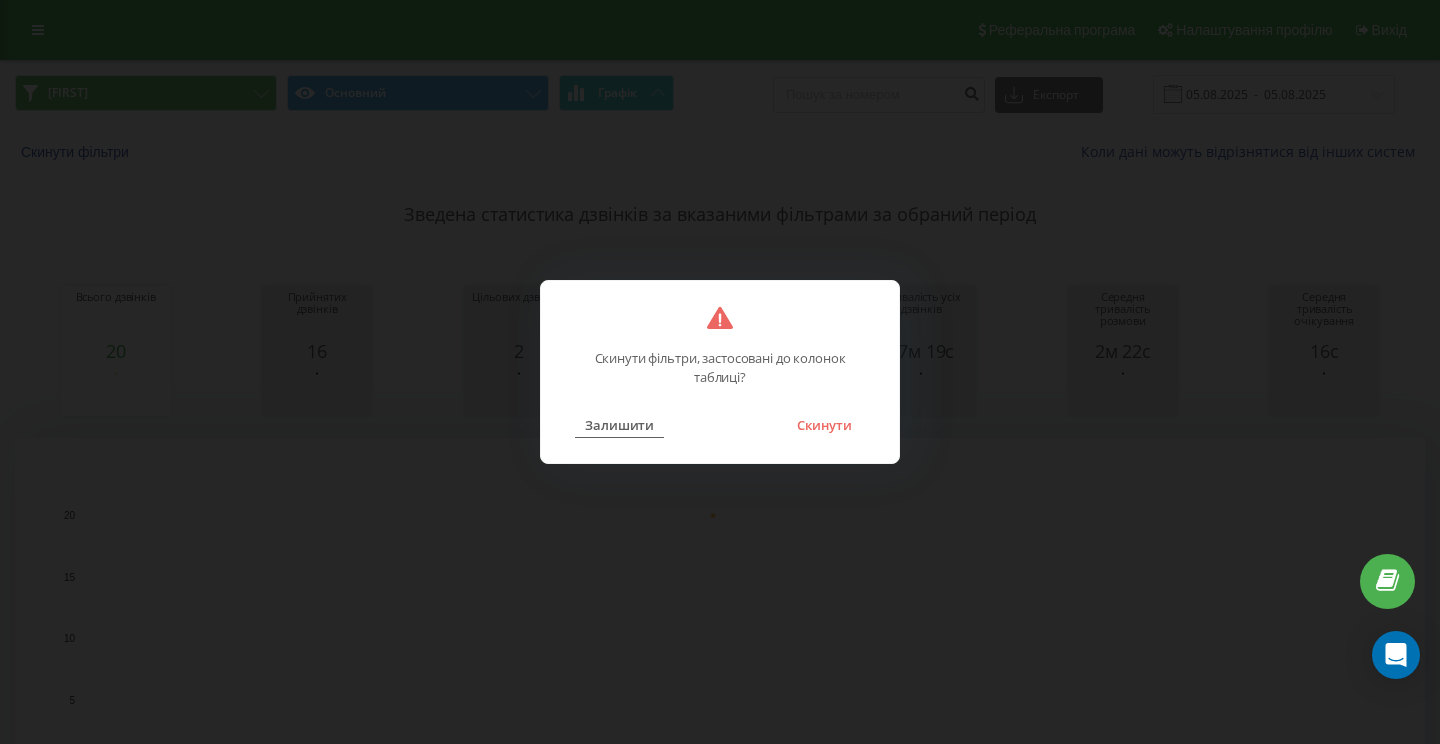 click on "Залишити" at bounding box center [619, 425] 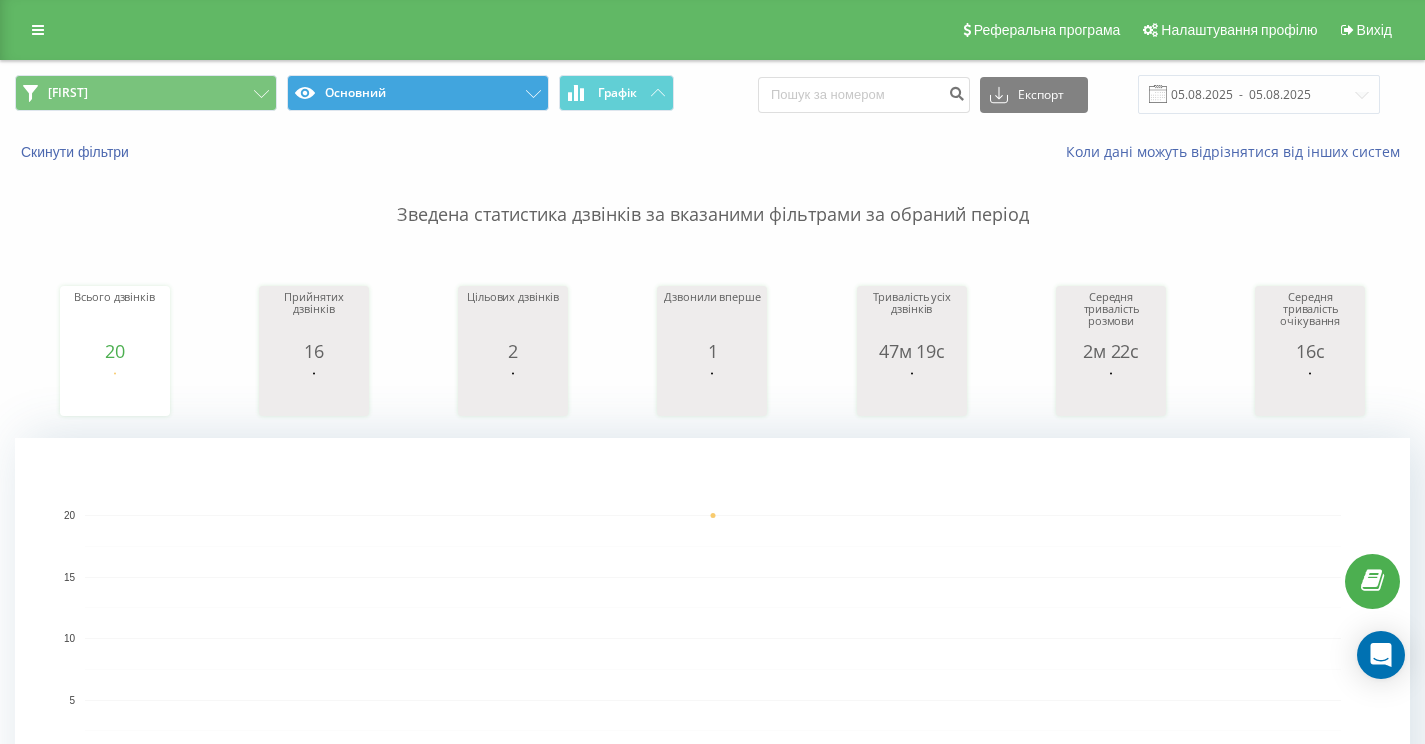 click on "Основний" at bounding box center (418, 93) 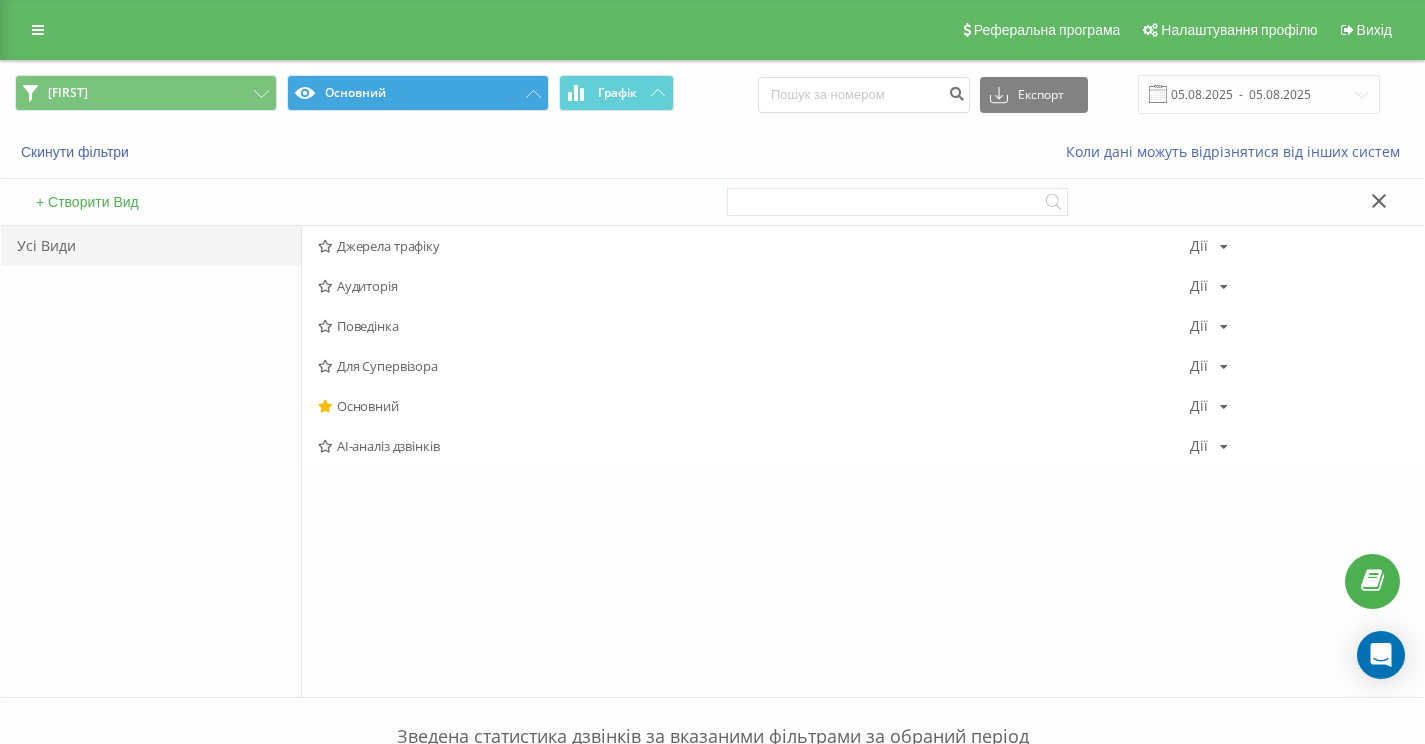 click on "Основний" at bounding box center (418, 93) 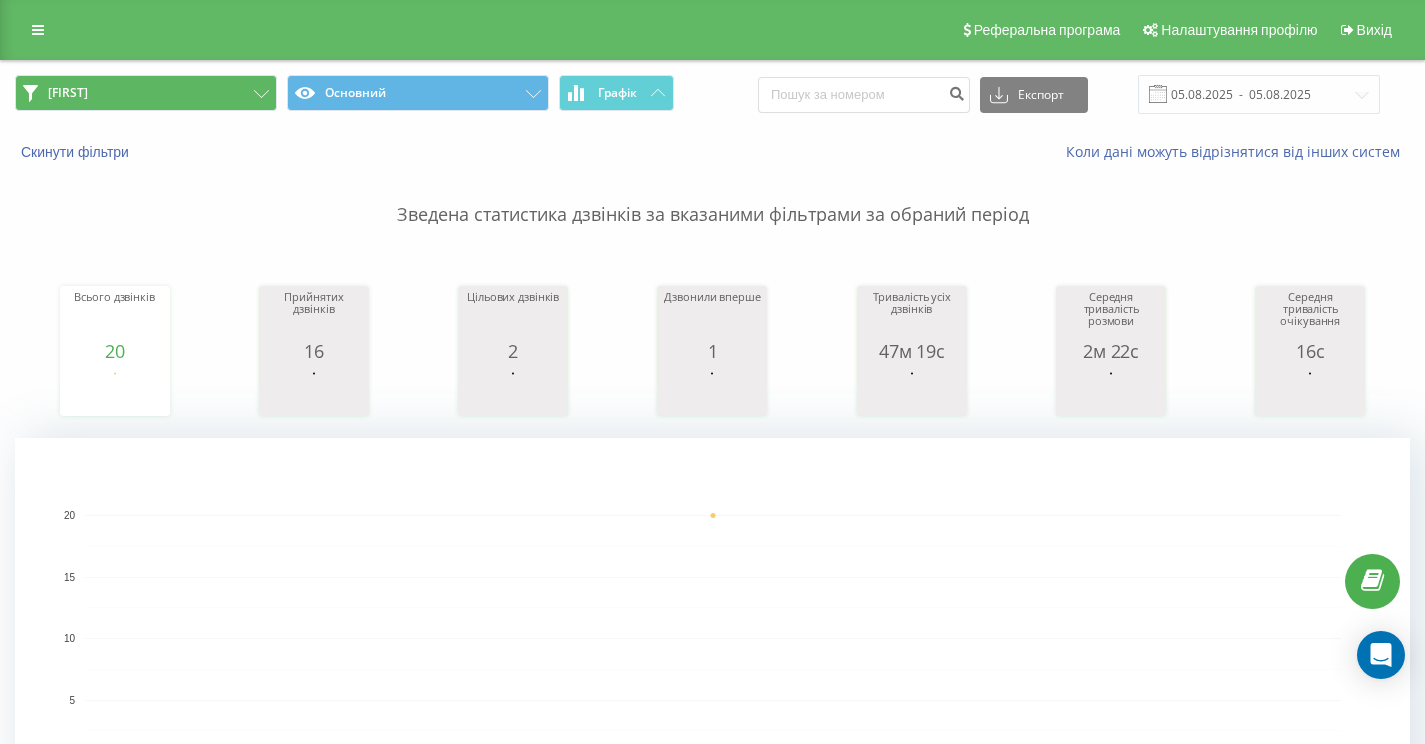 click on "Денис" at bounding box center (146, 93) 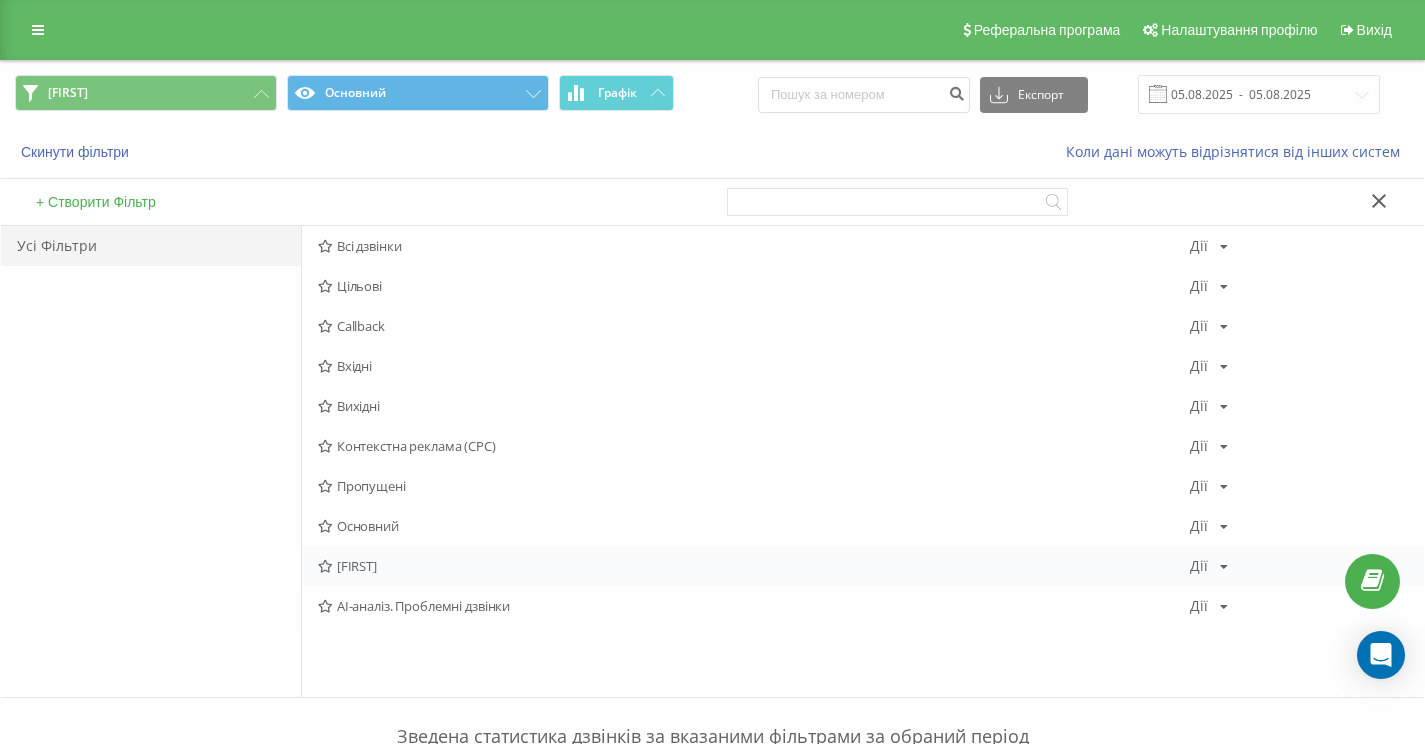 click on "Дії Редагувати Копіювати Видалити За замовчуванням Поділитися" at bounding box center [1209, 566] 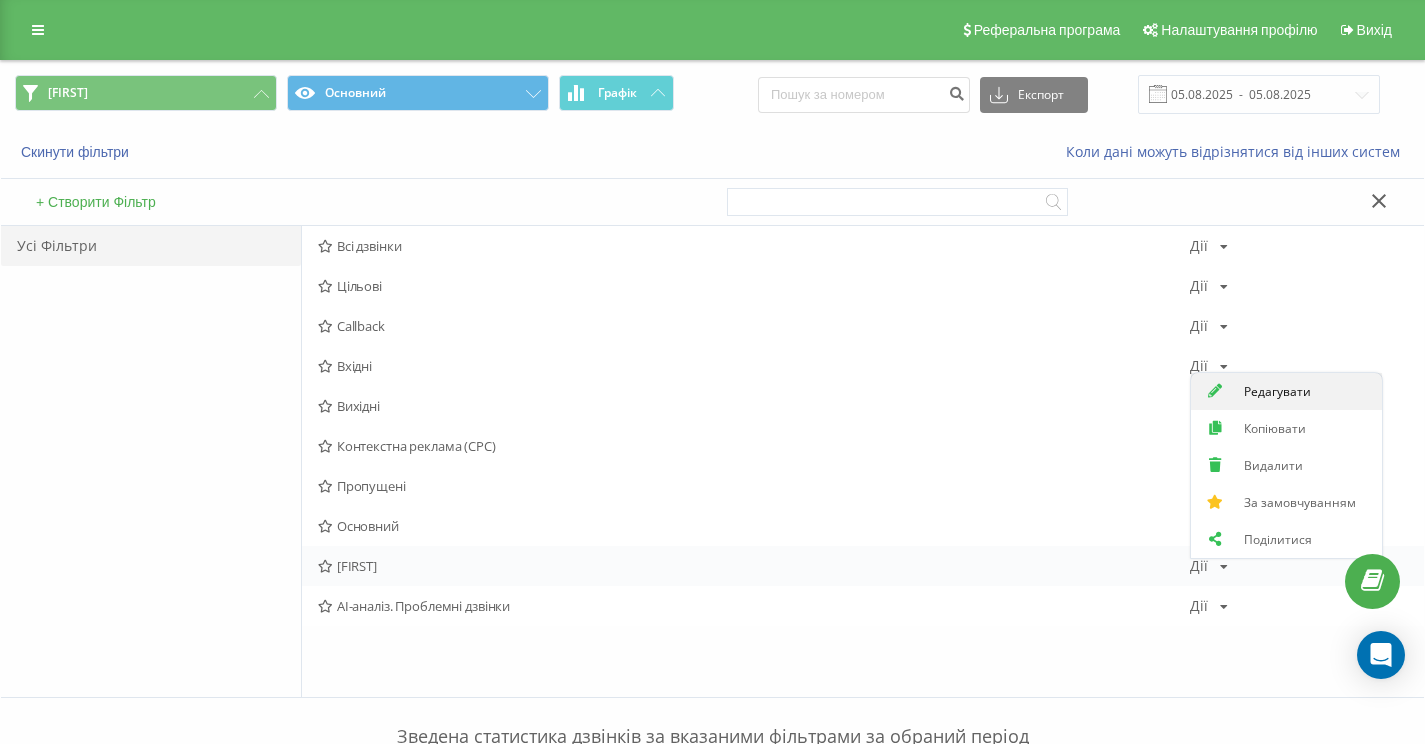 click on "Редагувати" at bounding box center (1277, 391) 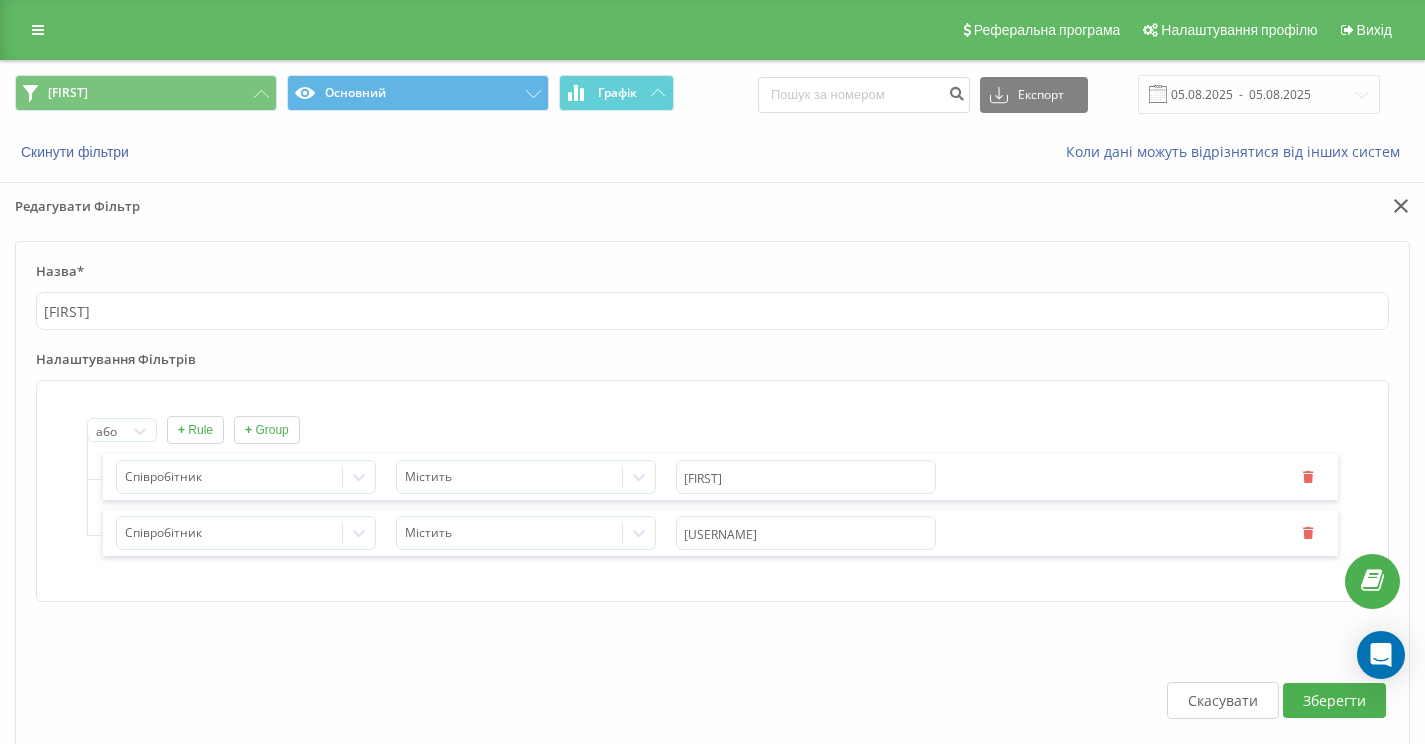 scroll, scrollTop: 182, scrollLeft: 0, axis: vertical 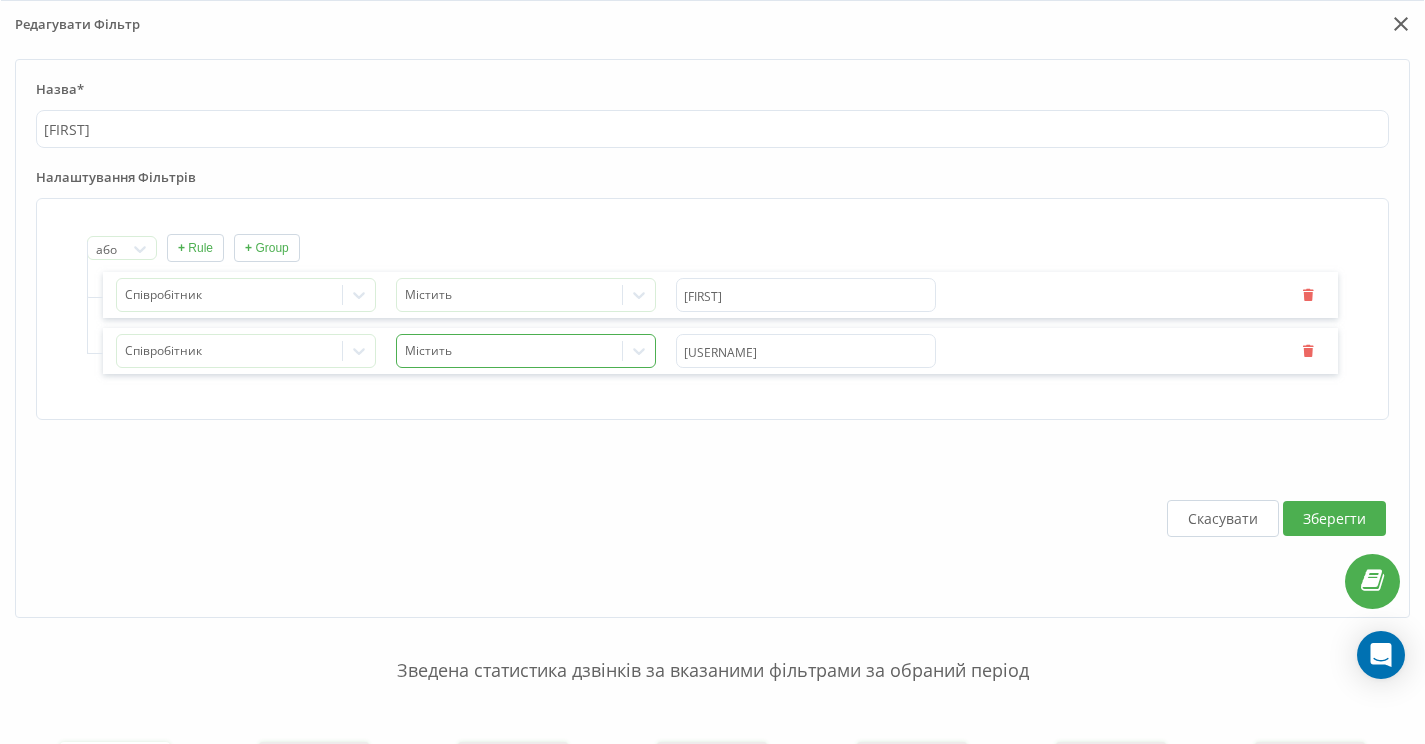 click at bounding box center [510, 351] 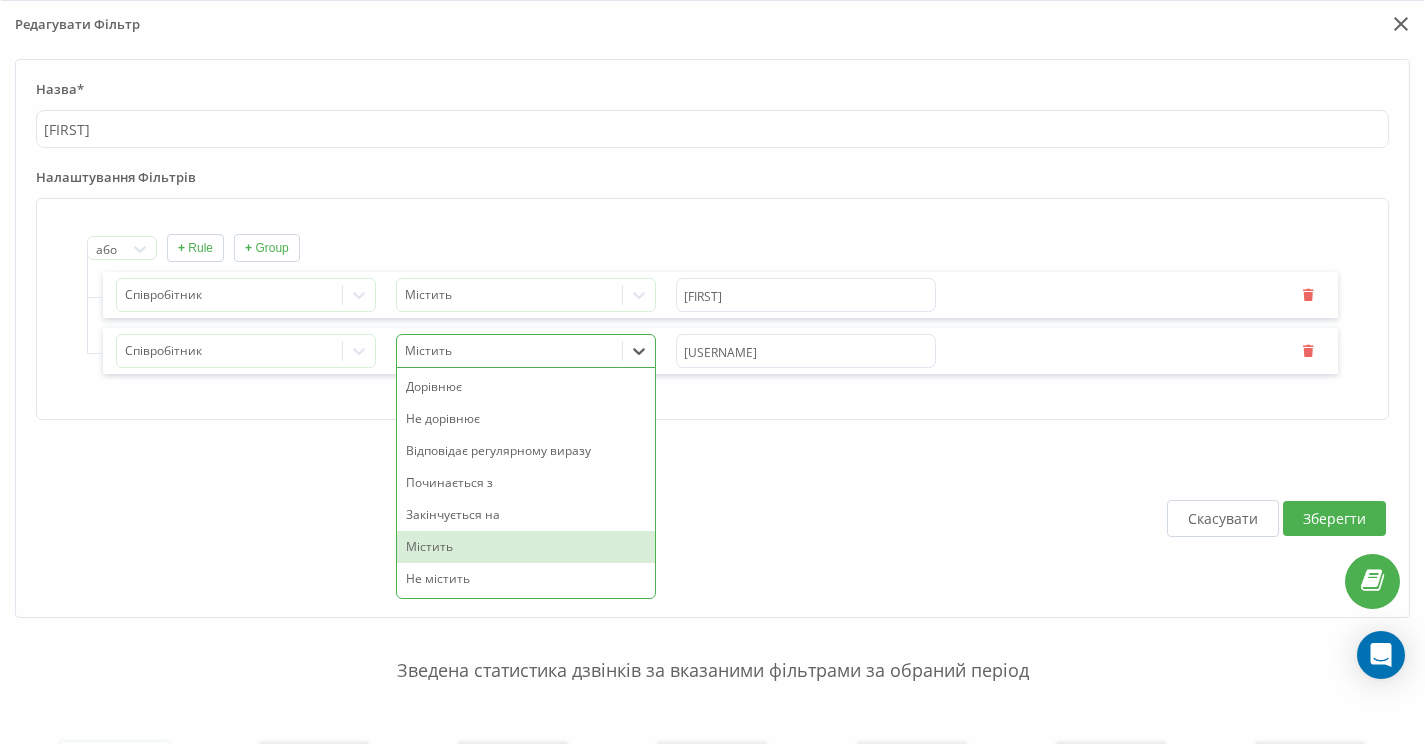 click at bounding box center (510, 351) 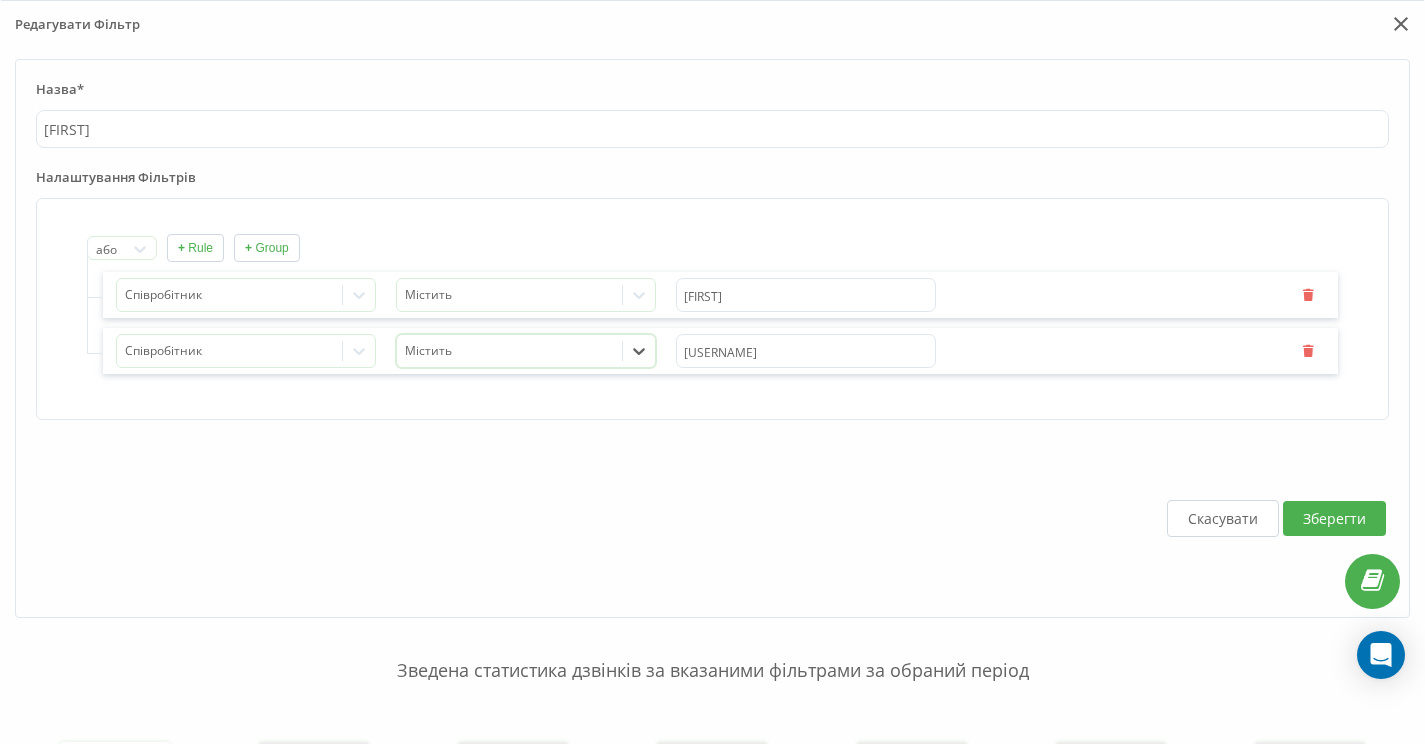 click on "Скасувати Зберегти" at bounding box center (712, 518) 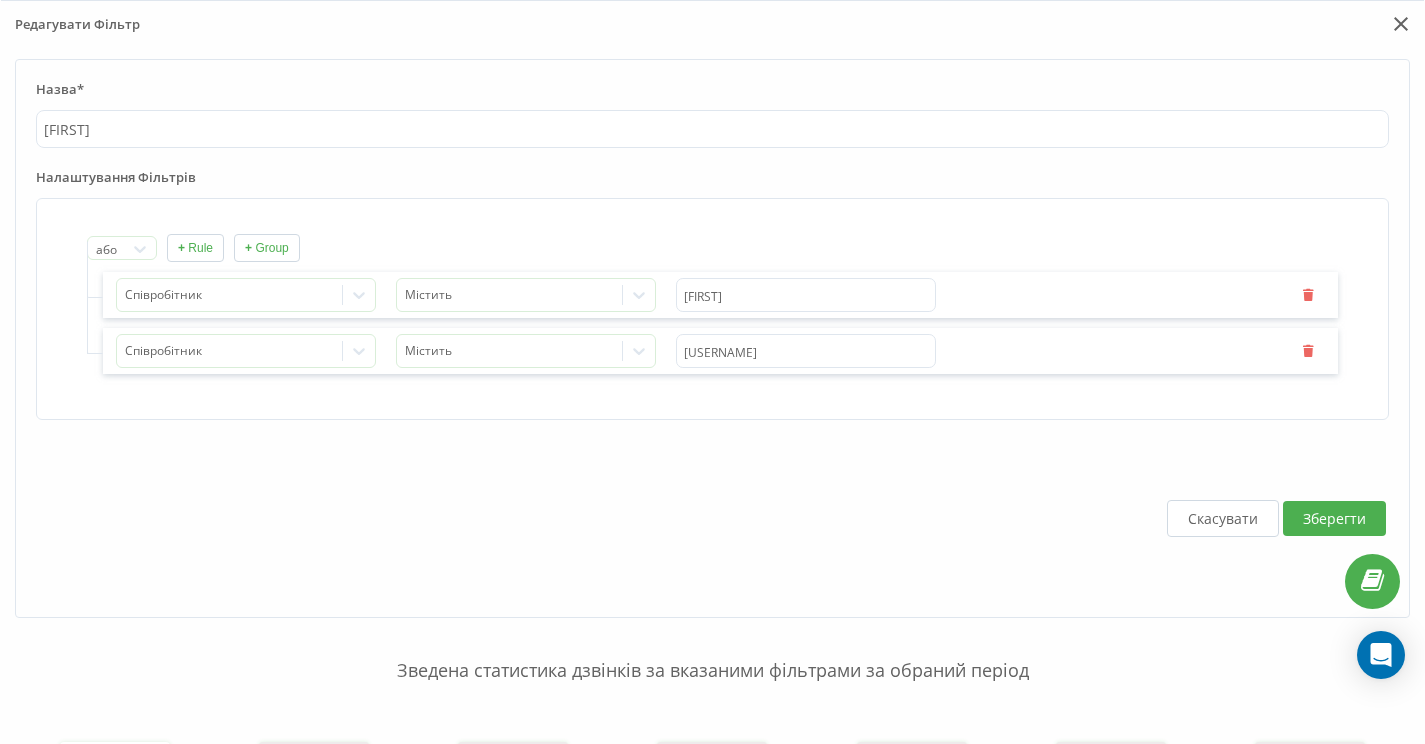 scroll, scrollTop: 588, scrollLeft: 0, axis: vertical 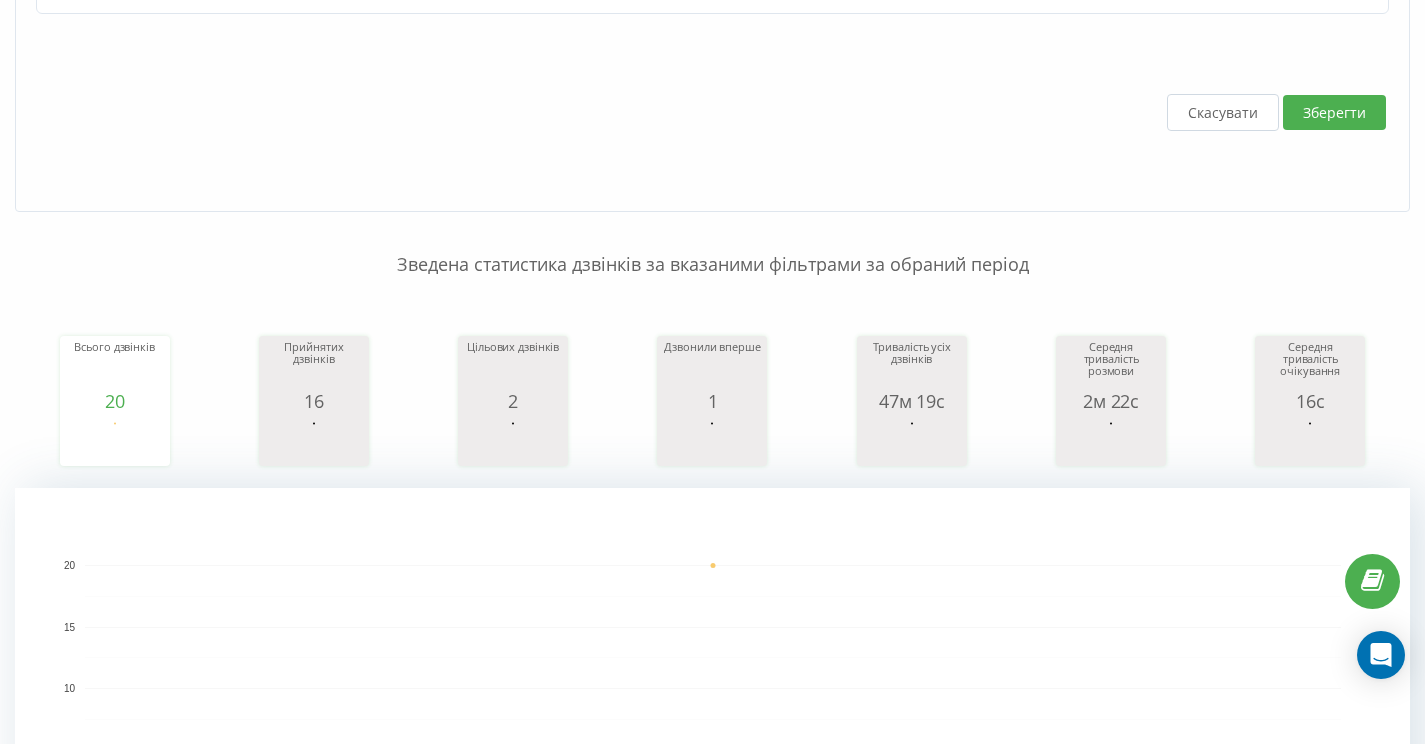 click on "Зберегти" at bounding box center [1334, 112] 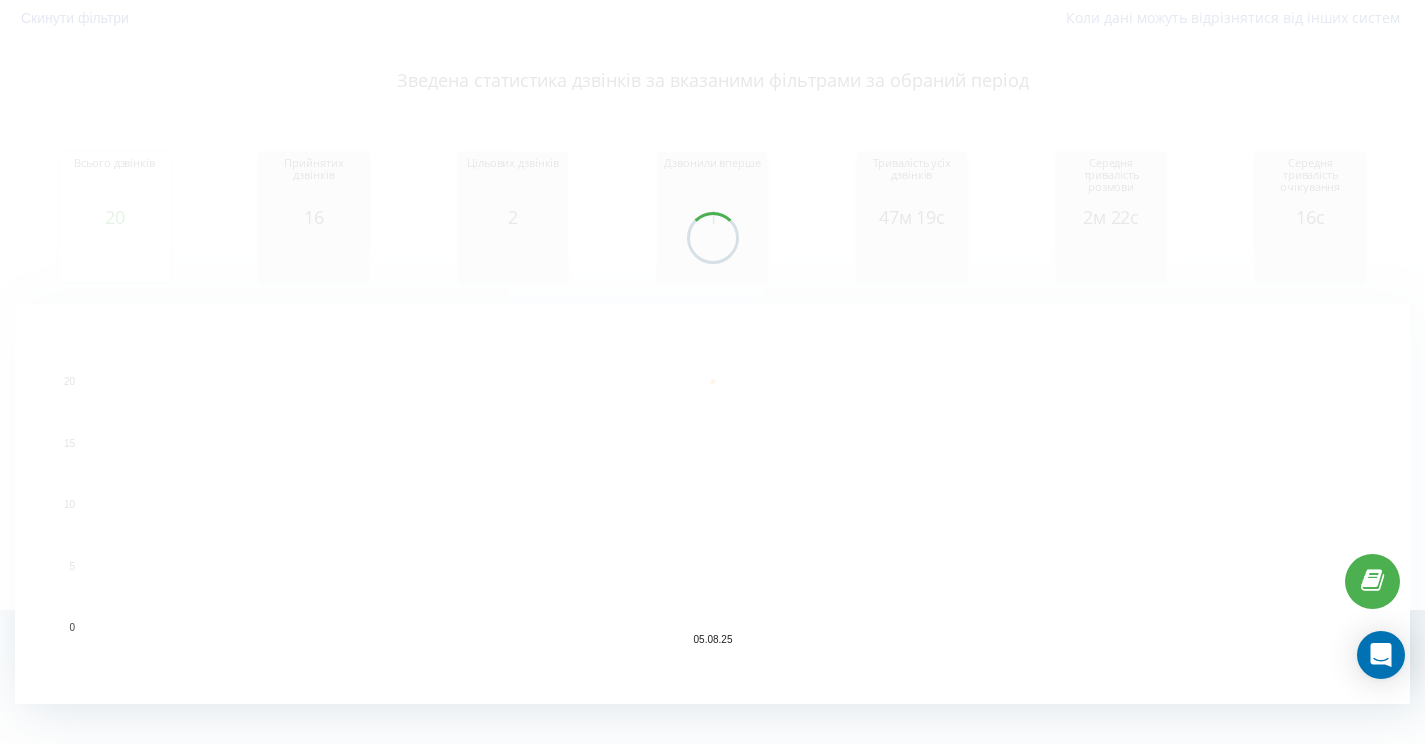 scroll, scrollTop: 0, scrollLeft: 0, axis: both 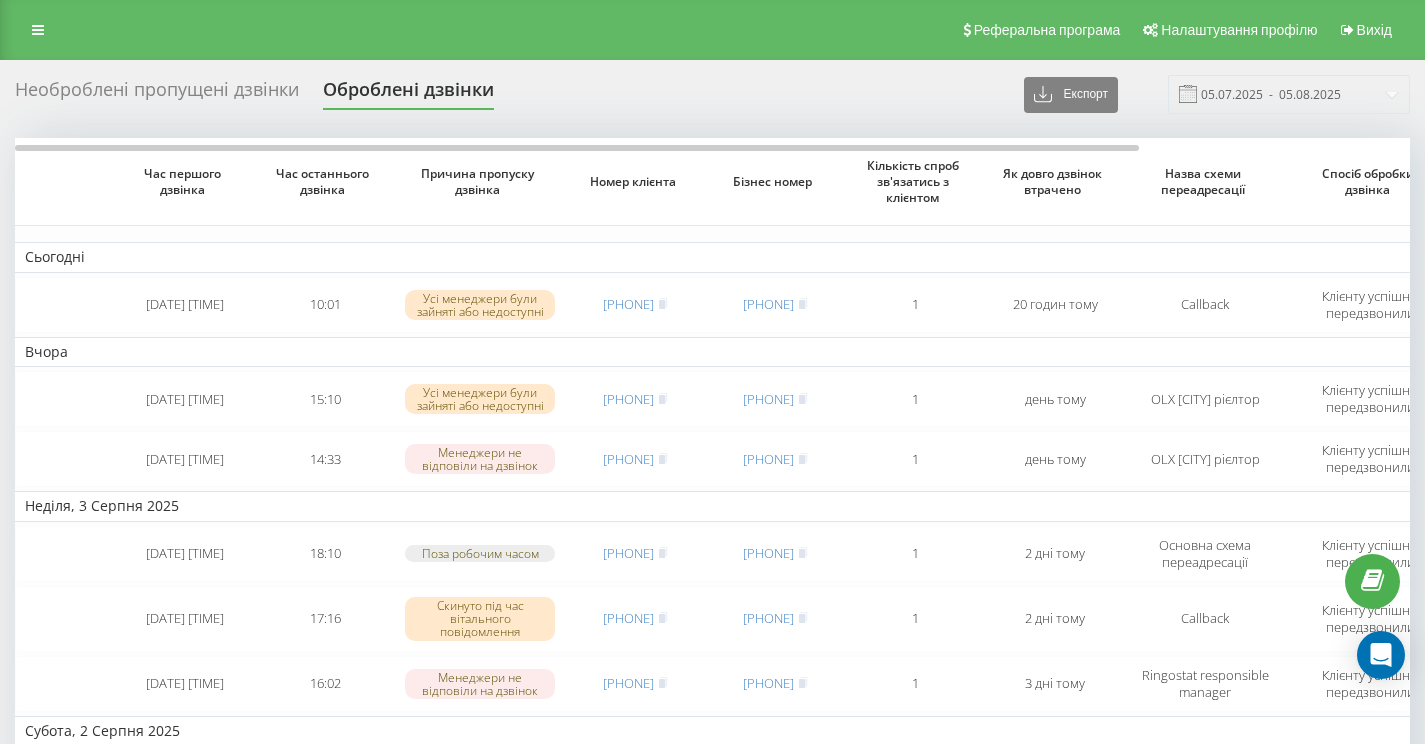 click on "Необроблені пропущені дзвінки" at bounding box center (157, 94) 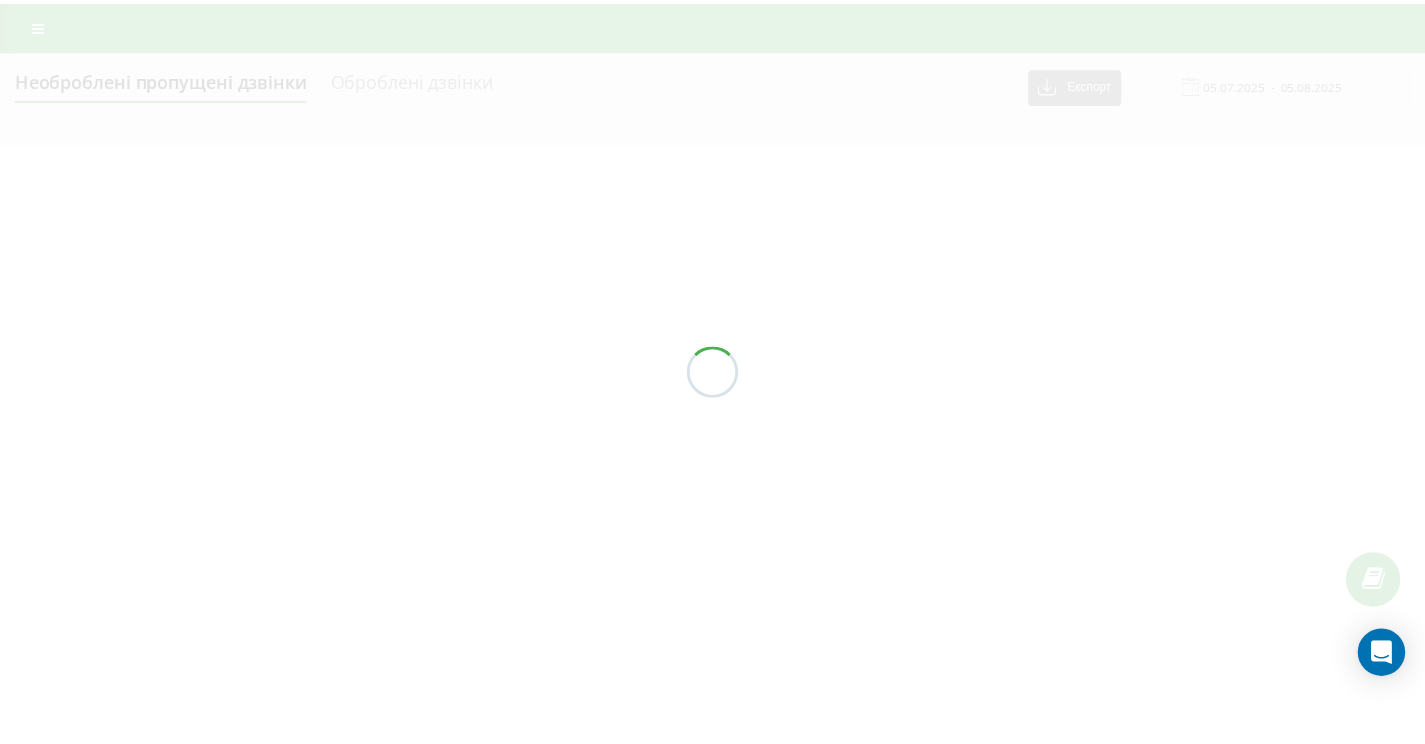 scroll, scrollTop: 0, scrollLeft: 0, axis: both 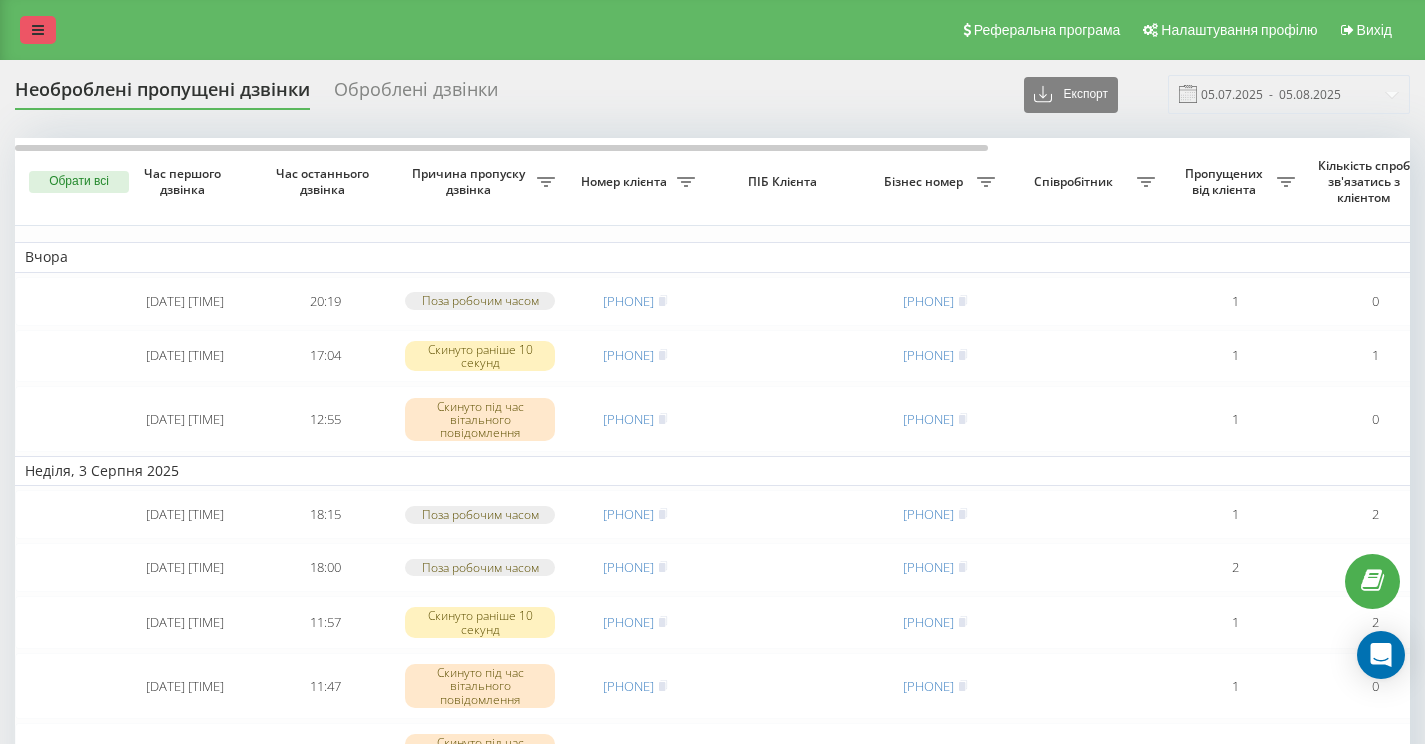 click at bounding box center (38, 30) 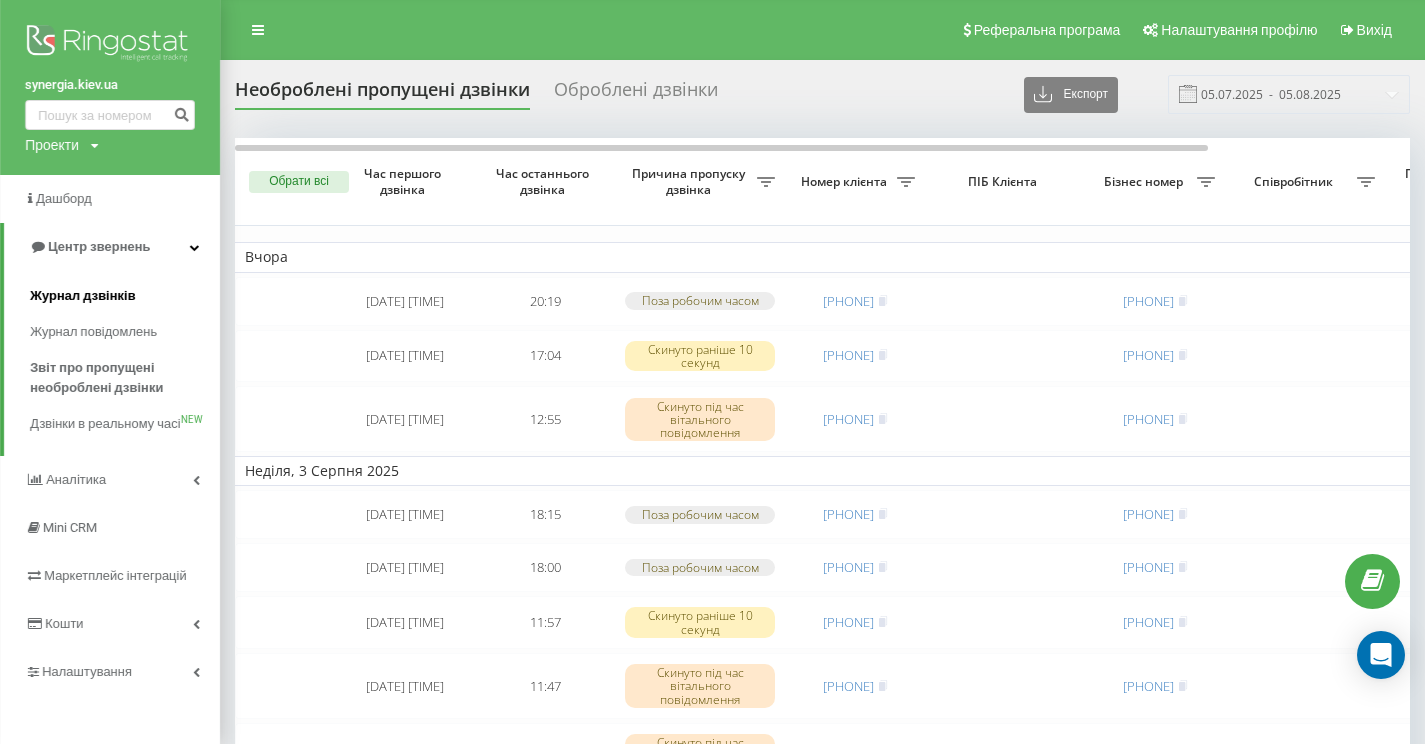 click on "Журнал дзвінків" at bounding box center [83, 296] 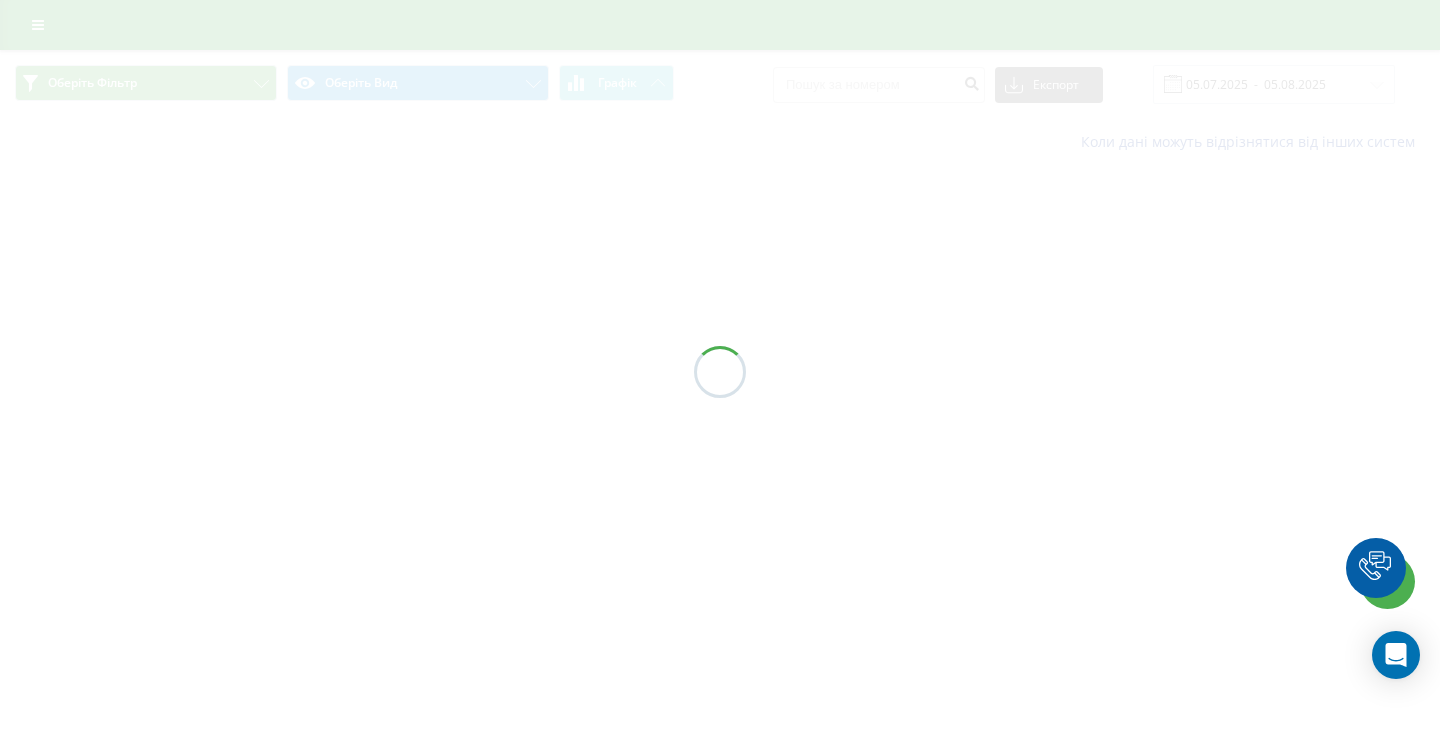 scroll, scrollTop: 0, scrollLeft: 0, axis: both 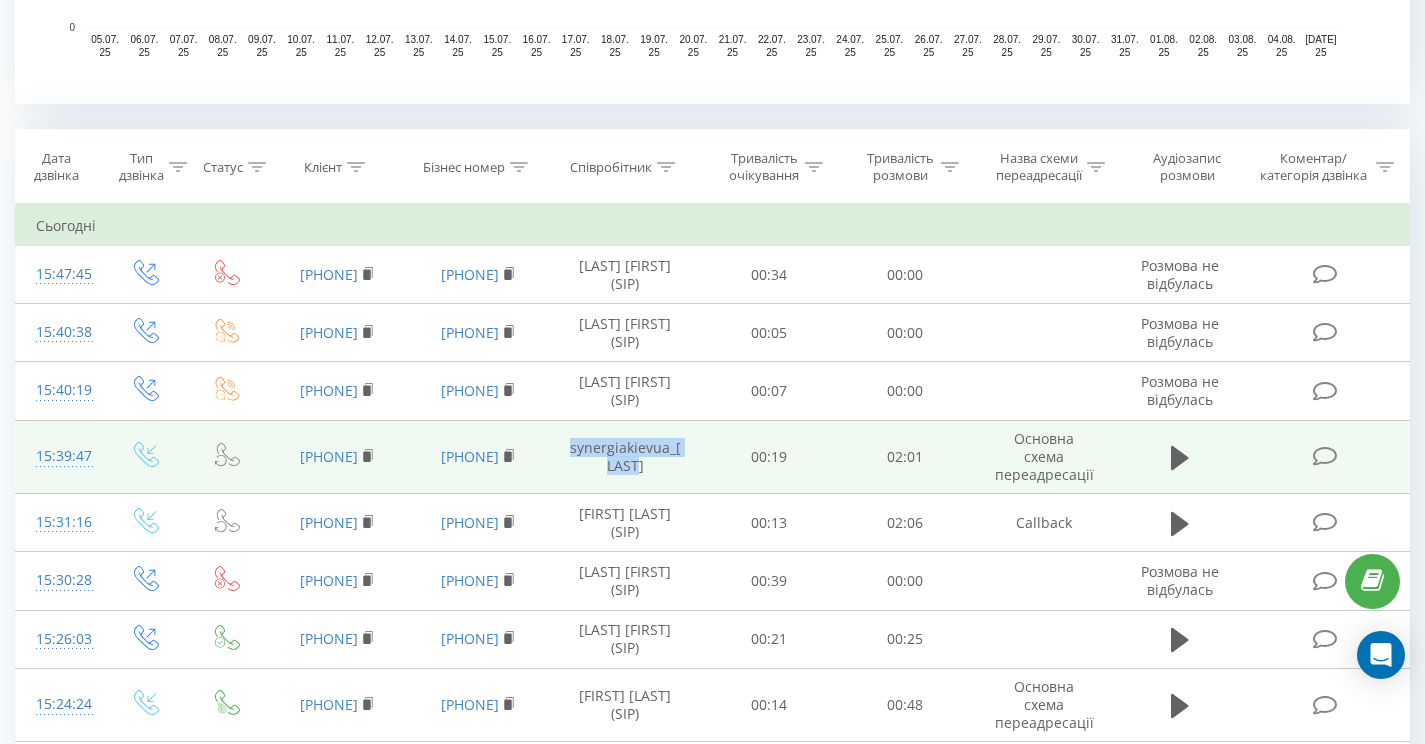 drag, startPoint x: 649, startPoint y: 481, endPoint x: 571, endPoint y: 463, distance: 80.04999 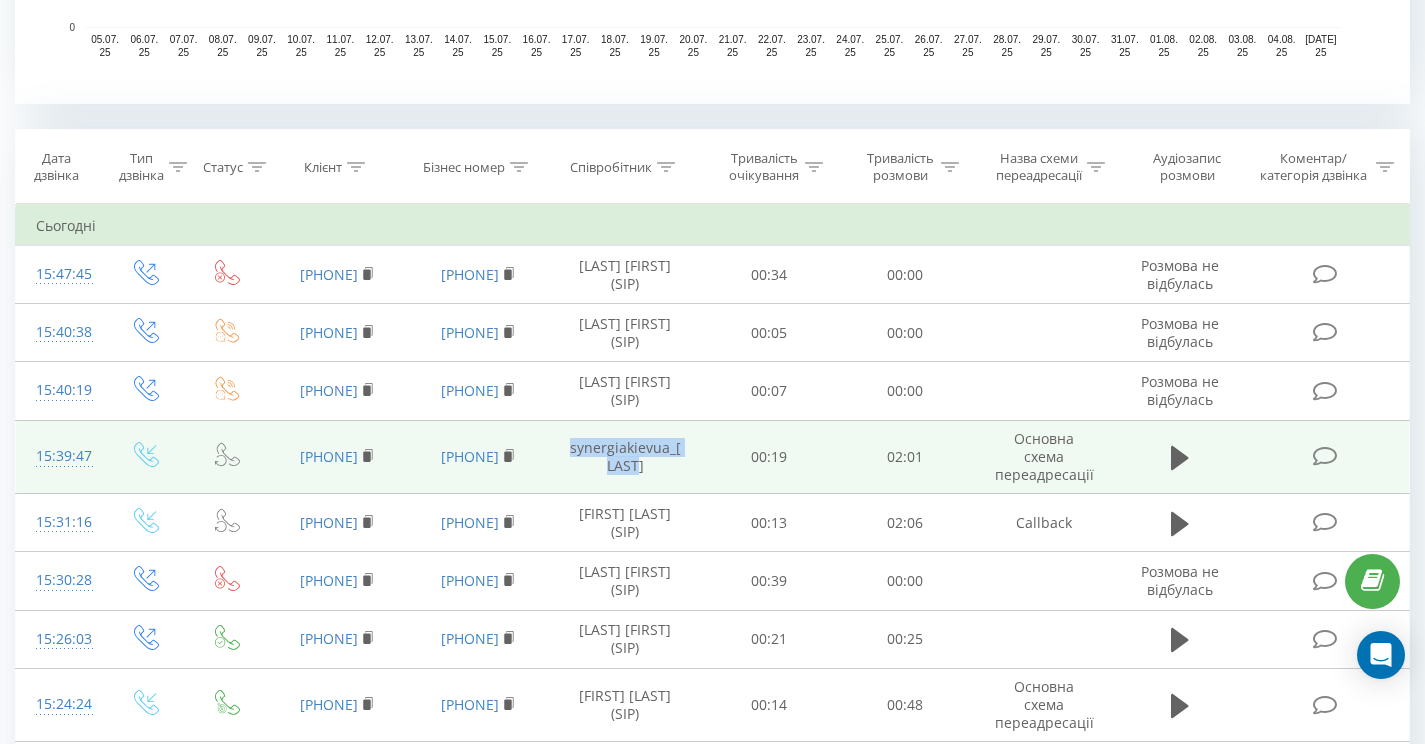 copy on "synergiakievua_[LAST]" 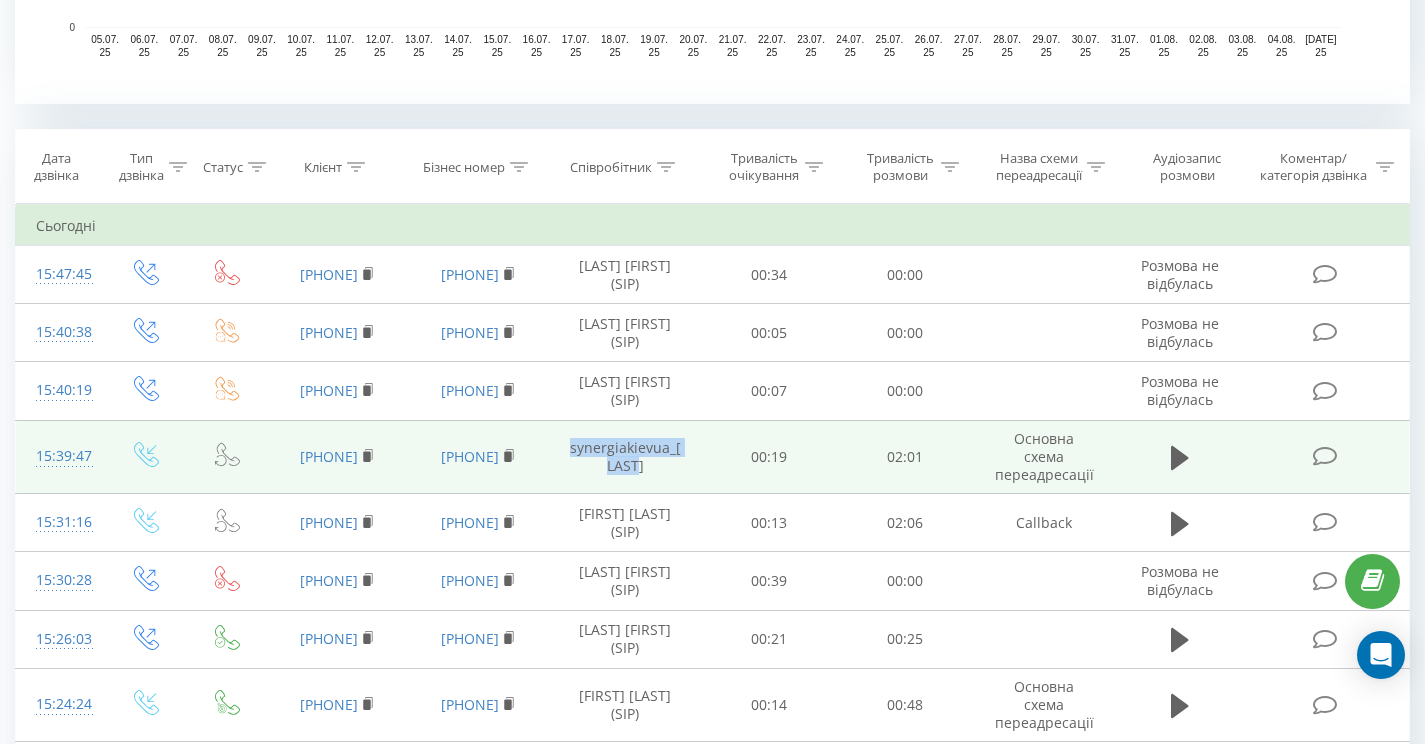 click on "synergiakievua_[LAST]" at bounding box center [625, 457] 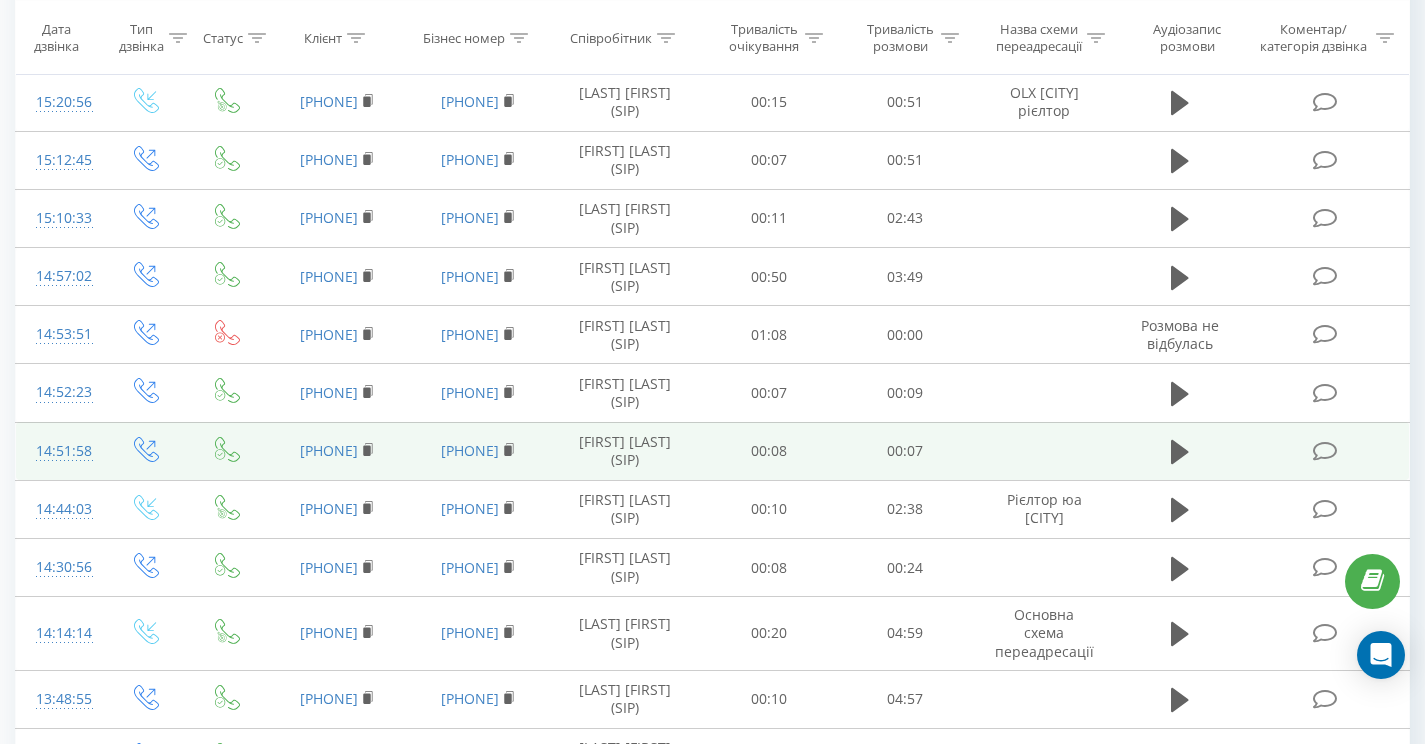 scroll, scrollTop: 1822, scrollLeft: 0, axis: vertical 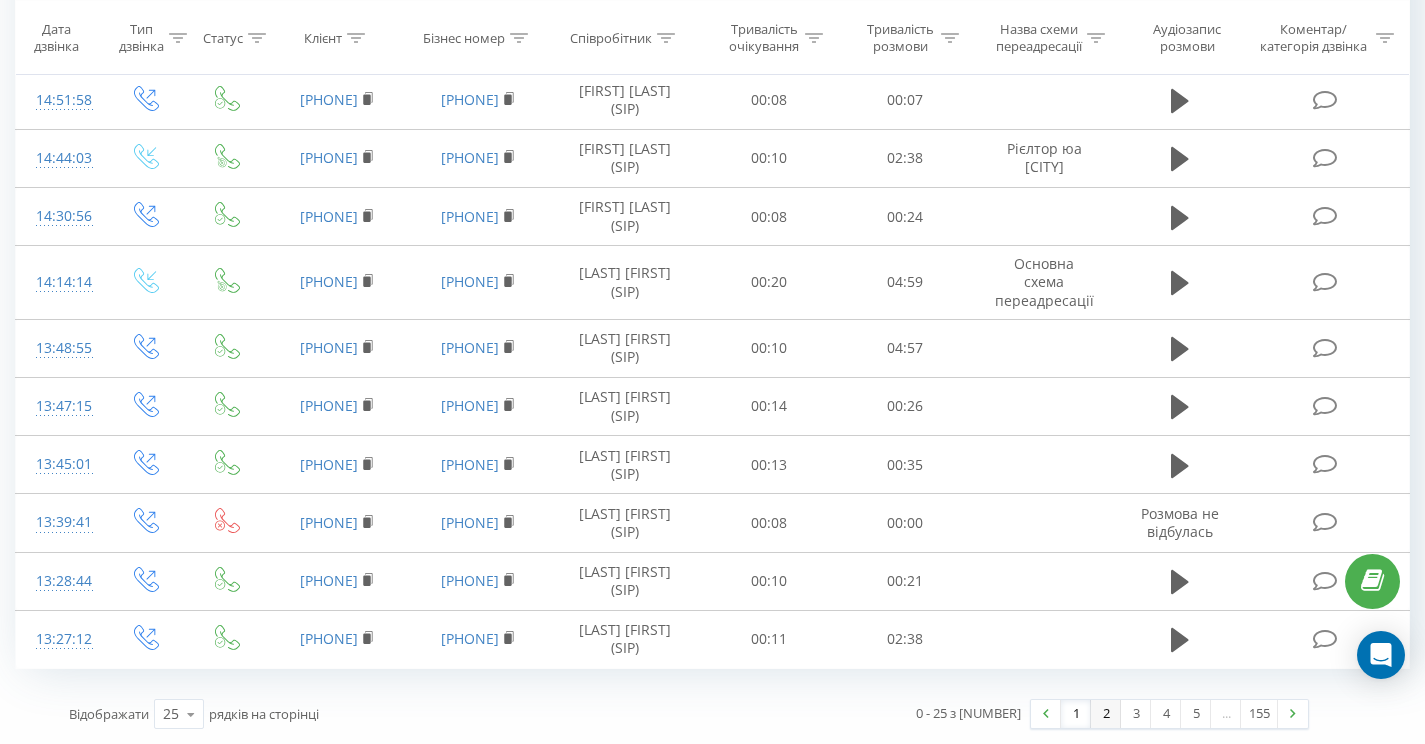 click on "2" at bounding box center (1106, 714) 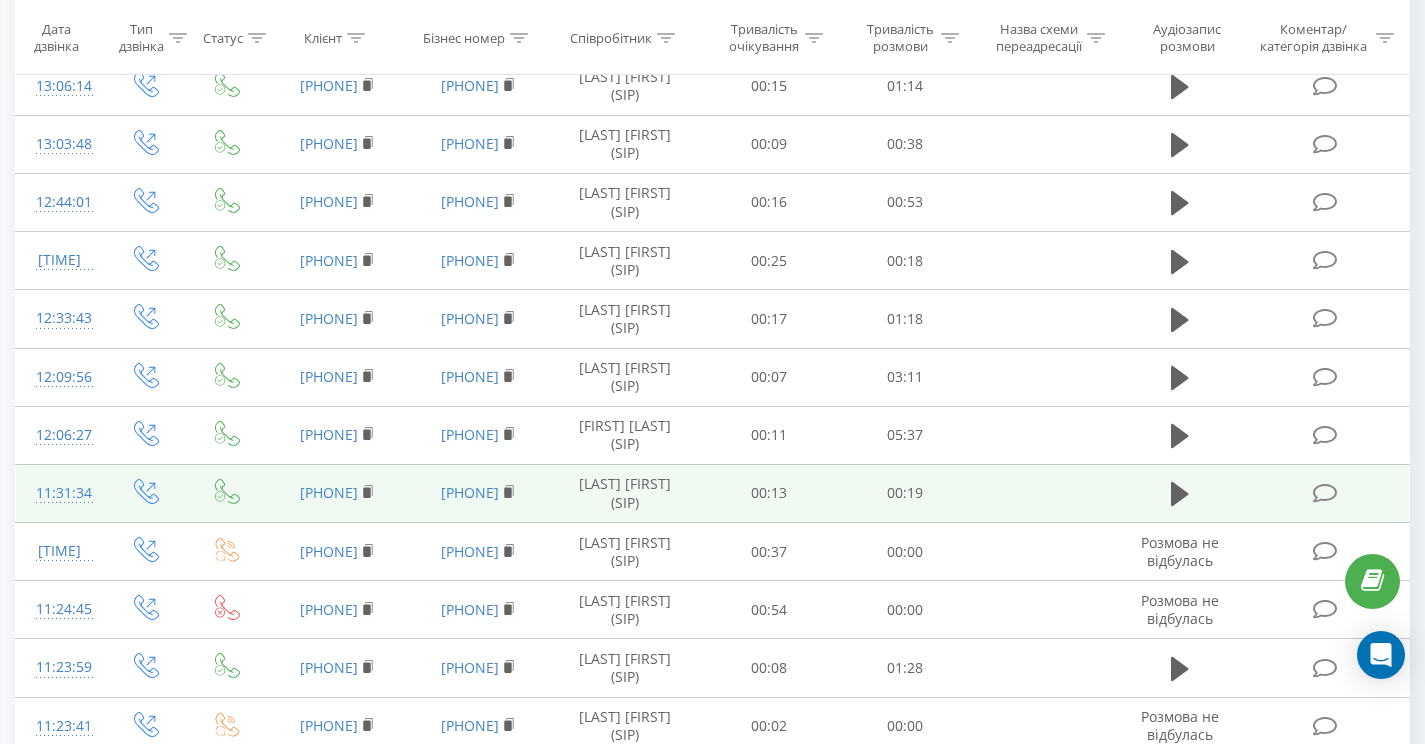 scroll, scrollTop: 1777, scrollLeft: 0, axis: vertical 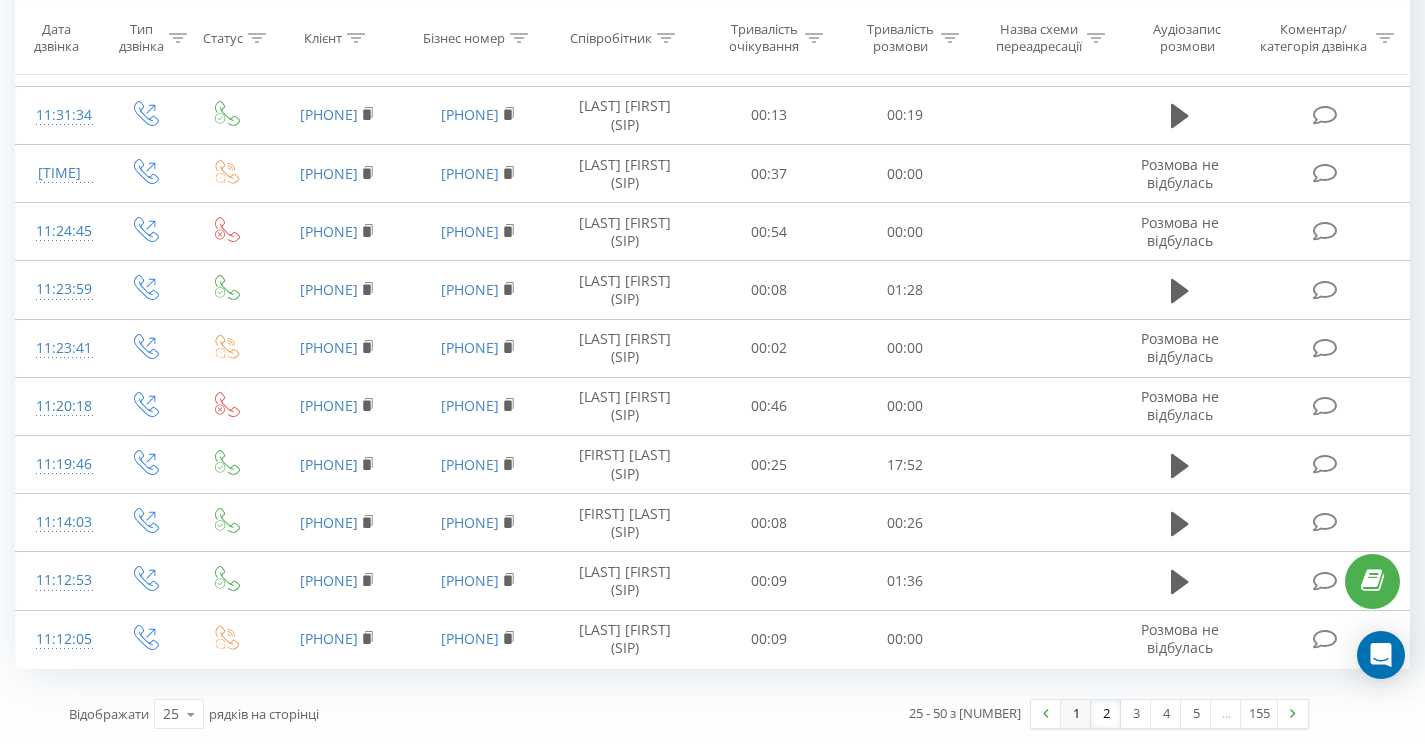 click on "1" at bounding box center (1076, 714) 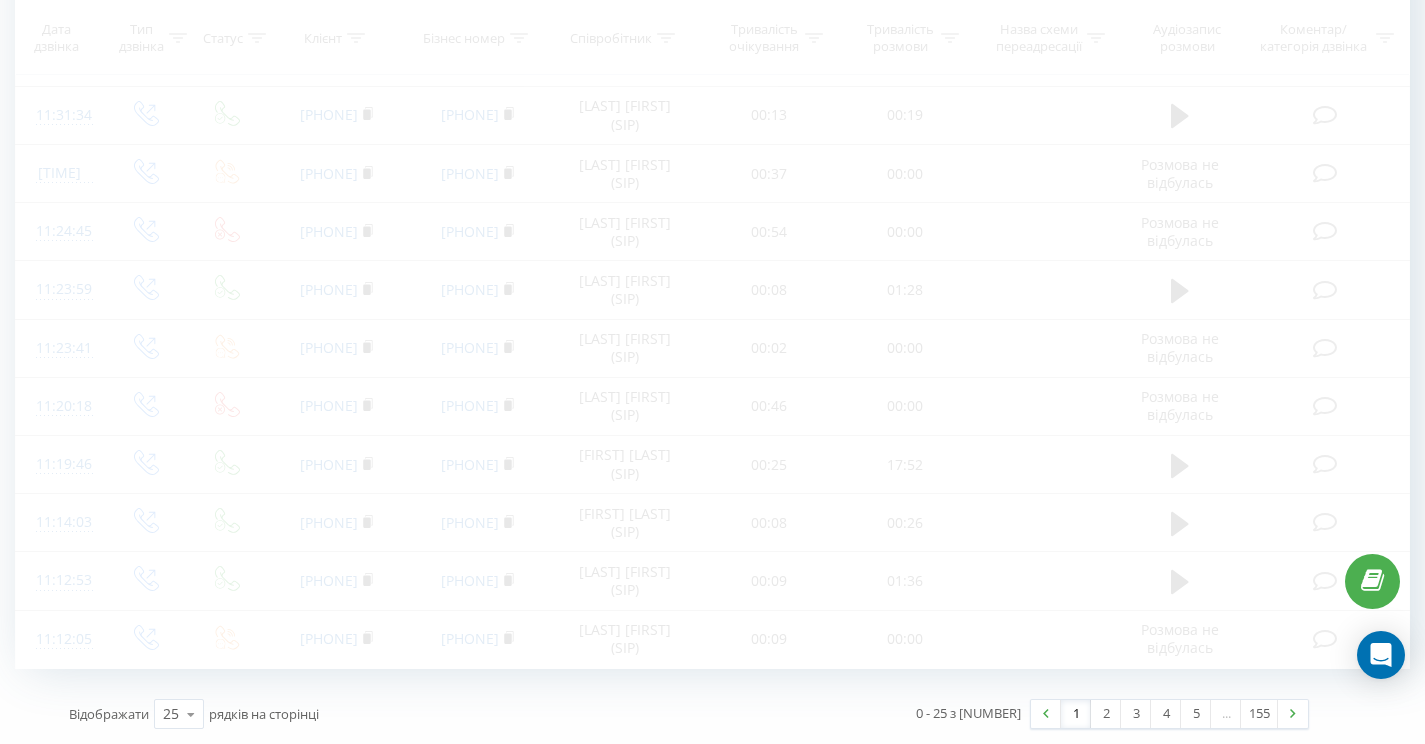 scroll, scrollTop: 831, scrollLeft: 0, axis: vertical 